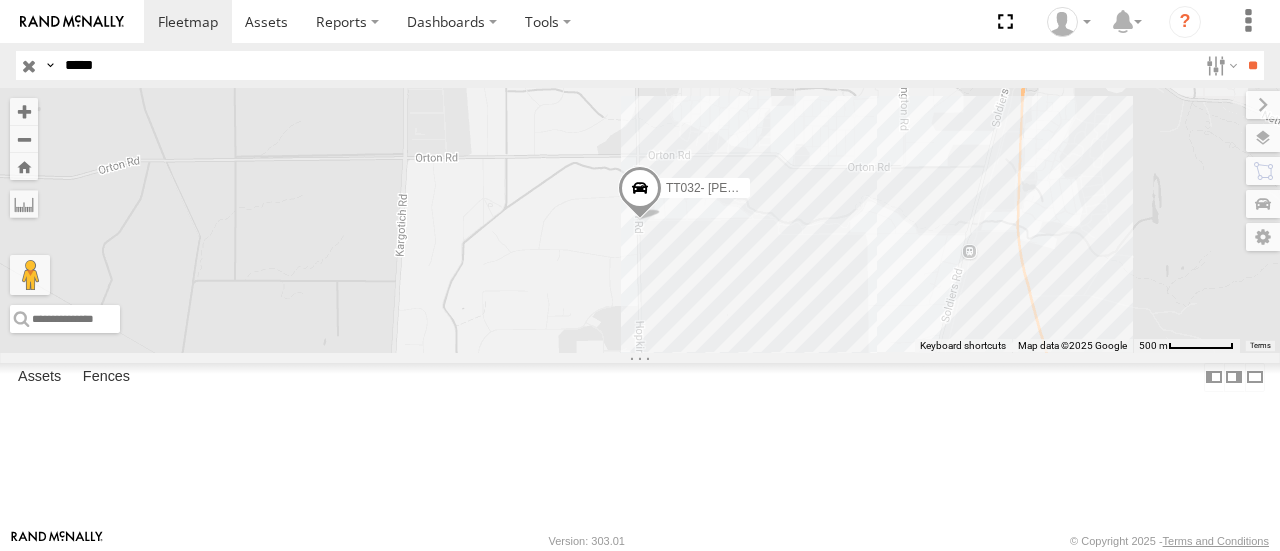 scroll, scrollTop: 0, scrollLeft: 0, axis: both 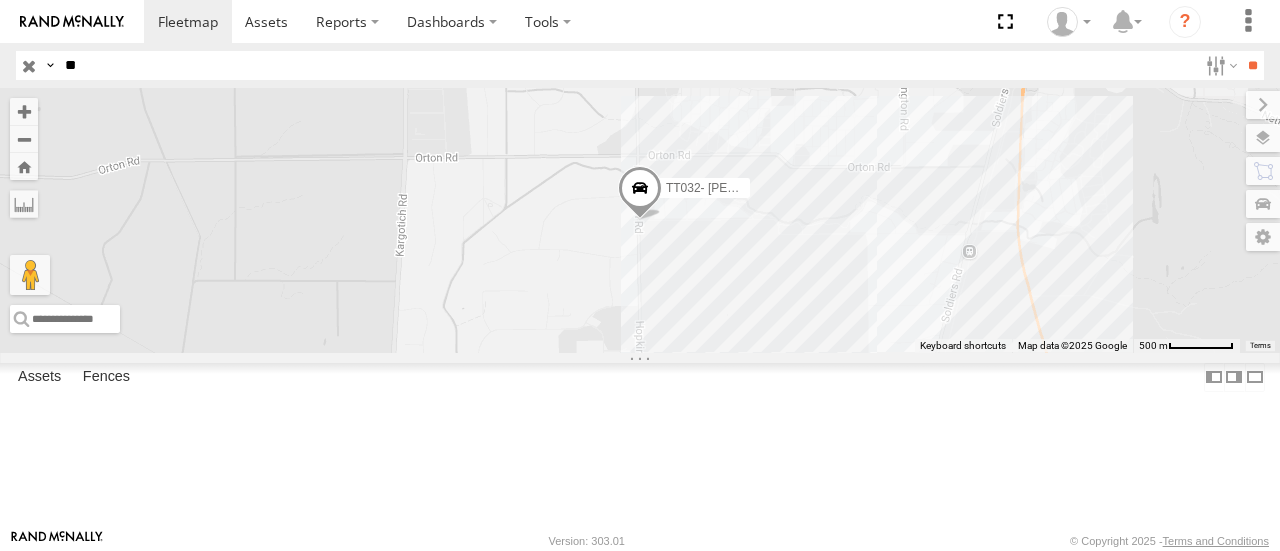 type on "*" 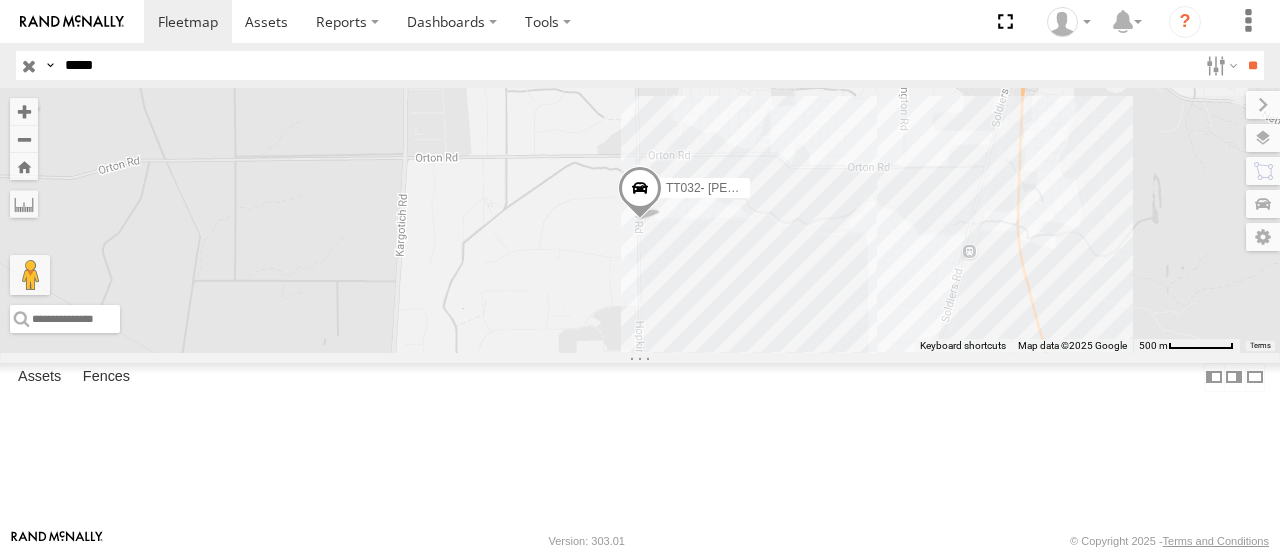 click on "**" at bounding box center [1252, 65] 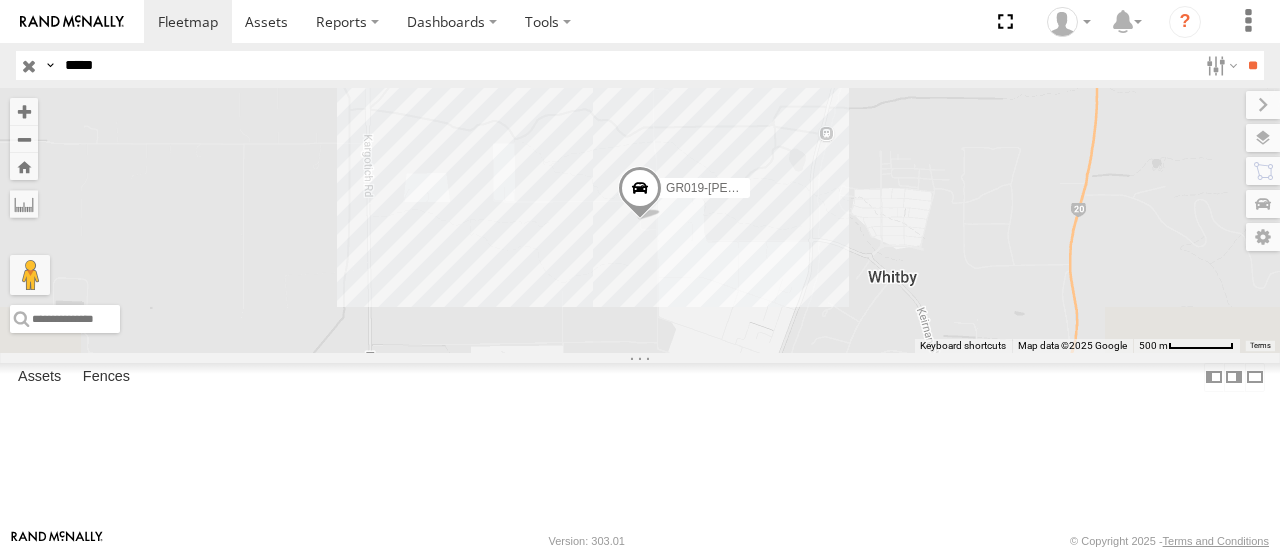 click on "*****" at bounding box center (627, 65) 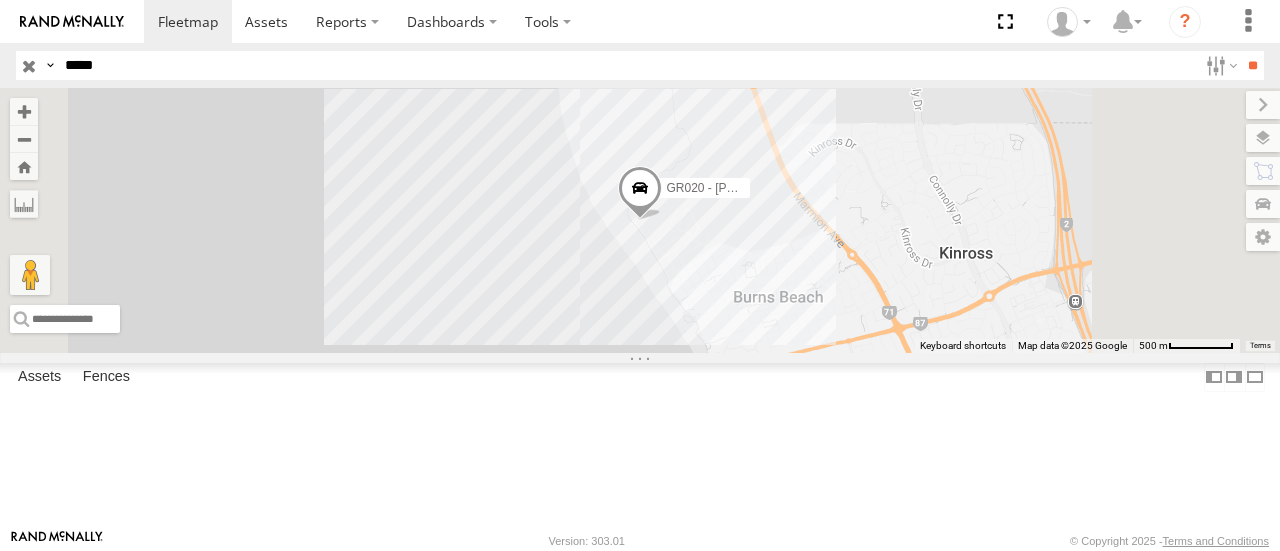 click at bounding box center [29, 65] 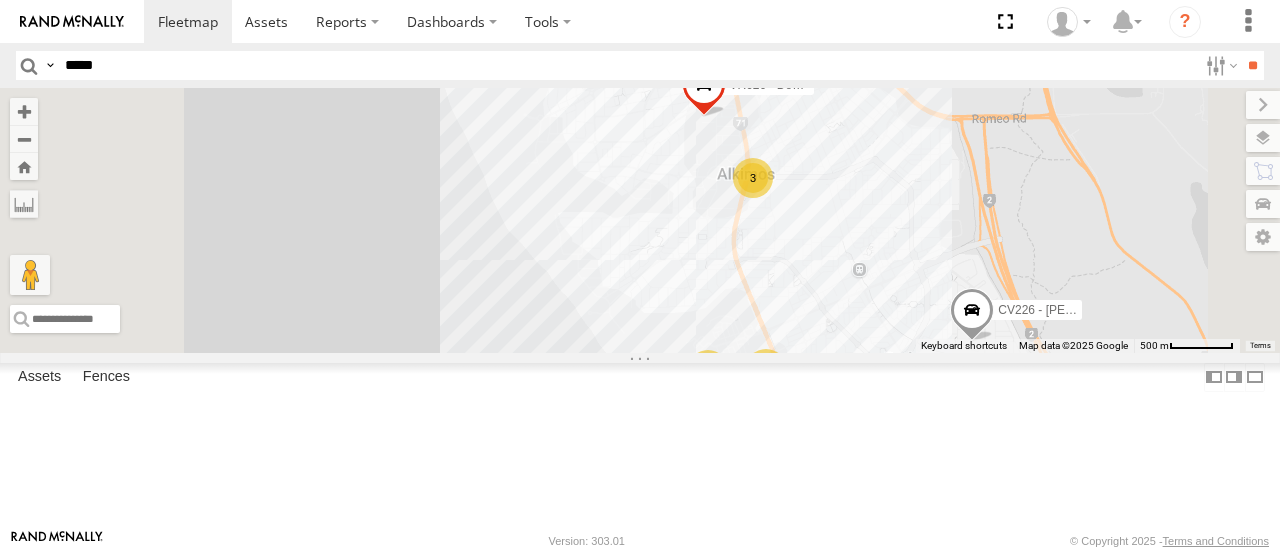 click on "CV237 - [PERSON_NAME] PM017 - [PERSON_NAME] CV226 - [PERSON_NAME] 3 4 2 WL183-Puffing [PERSON_NAME] VR055 3 EX098-30T GPS- [PERSON_NAME] VR026 - Double Drum" at bounding box center [640, 220] 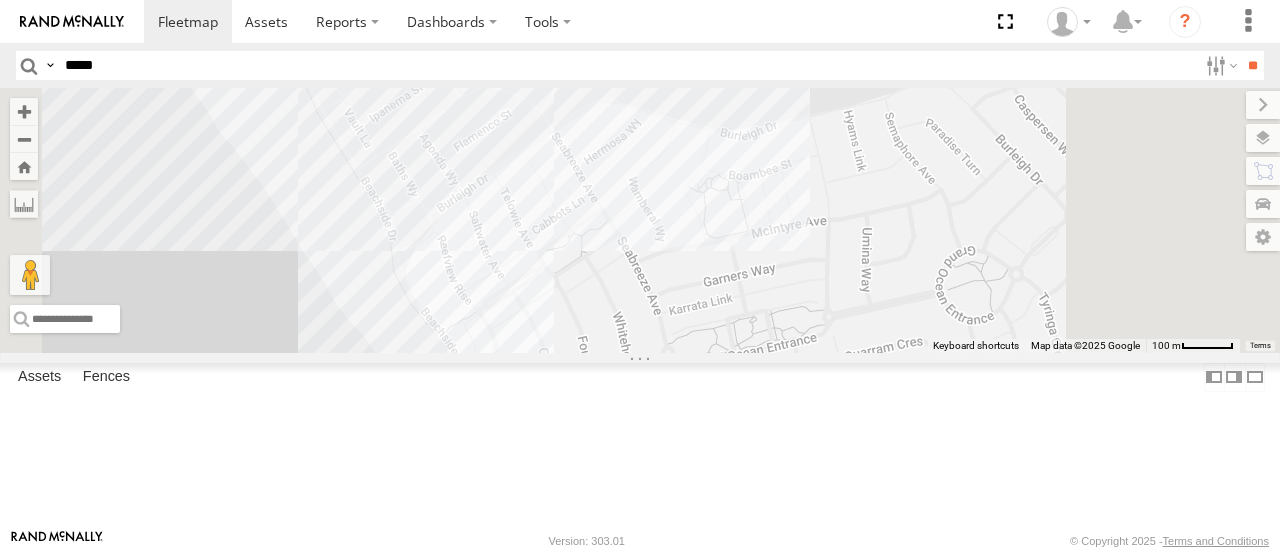 click on "CV237 - [PERSON_NAME] CV226 - [PERSON_NAME] 3C842710C9A0 2 4 Trinity 1" at bounding box center (640, 220) 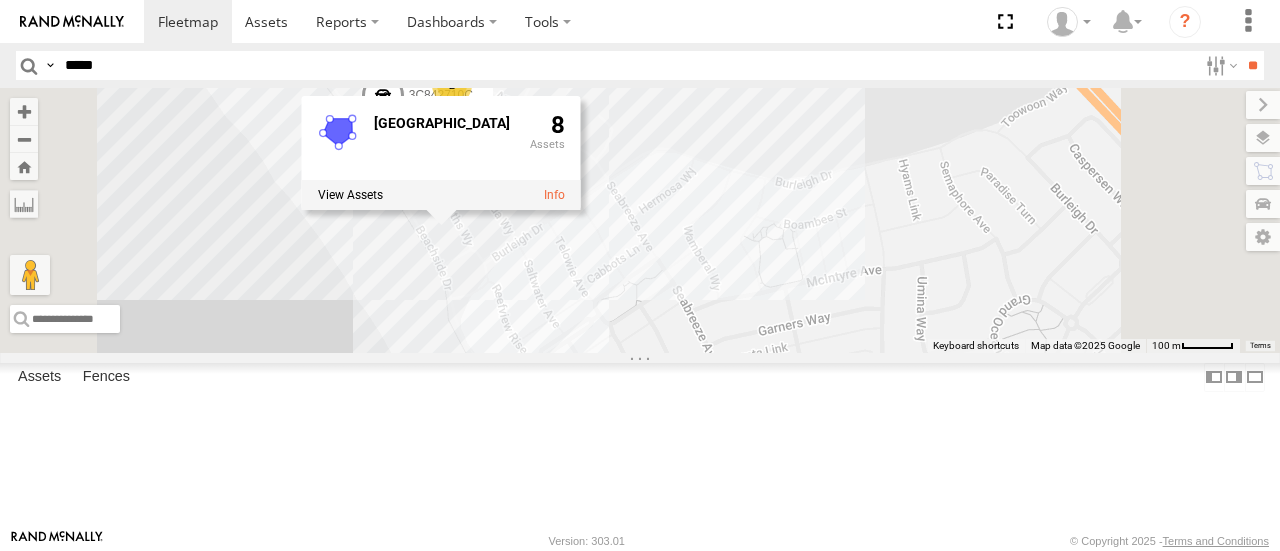click on "CV237 - [PERSON_NAME] CV226 - [PERSON_NAME] 3C842710C9A0 2 4 VR052 [GEOGRAPHIC_DATA] 8" at bounding box center (640, 220) 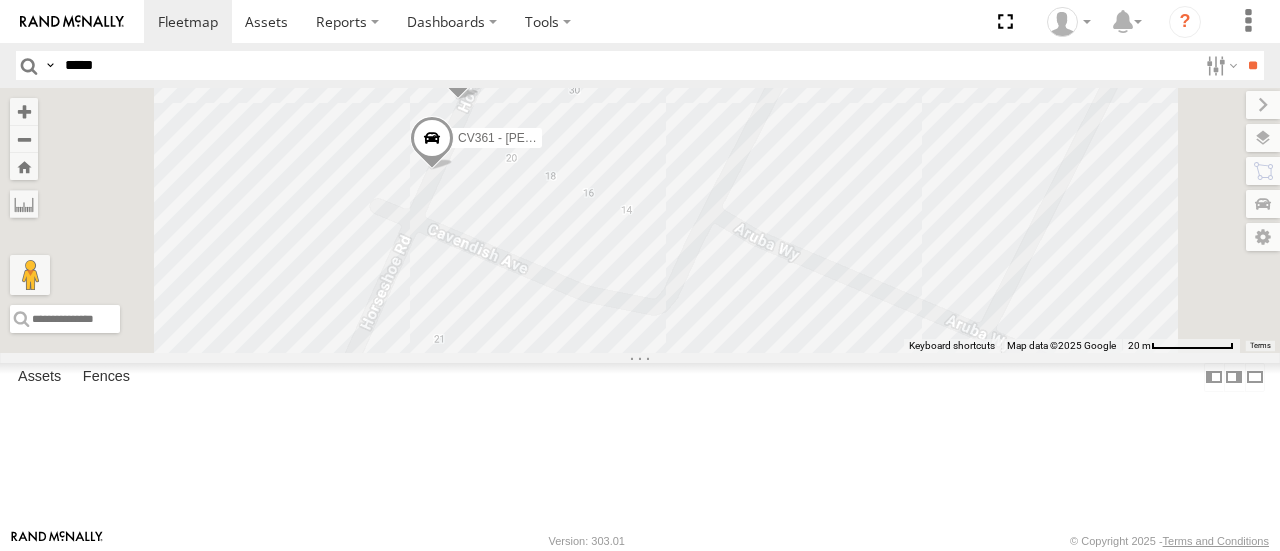 click at bounding box center [432, 144] 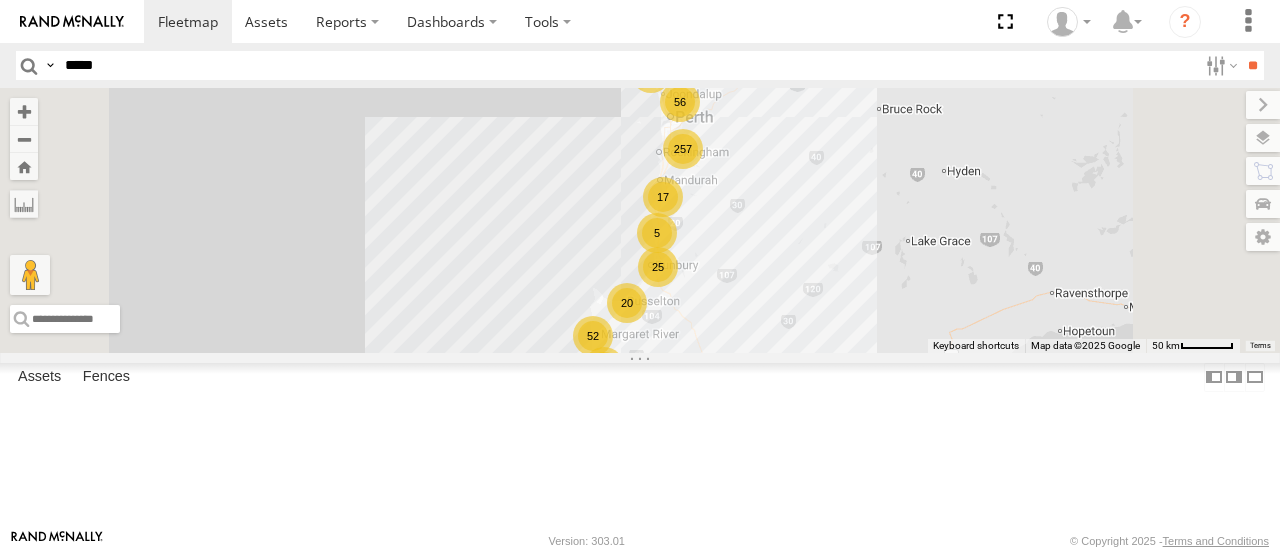 click on "*****" at bounding box center [627, 65] 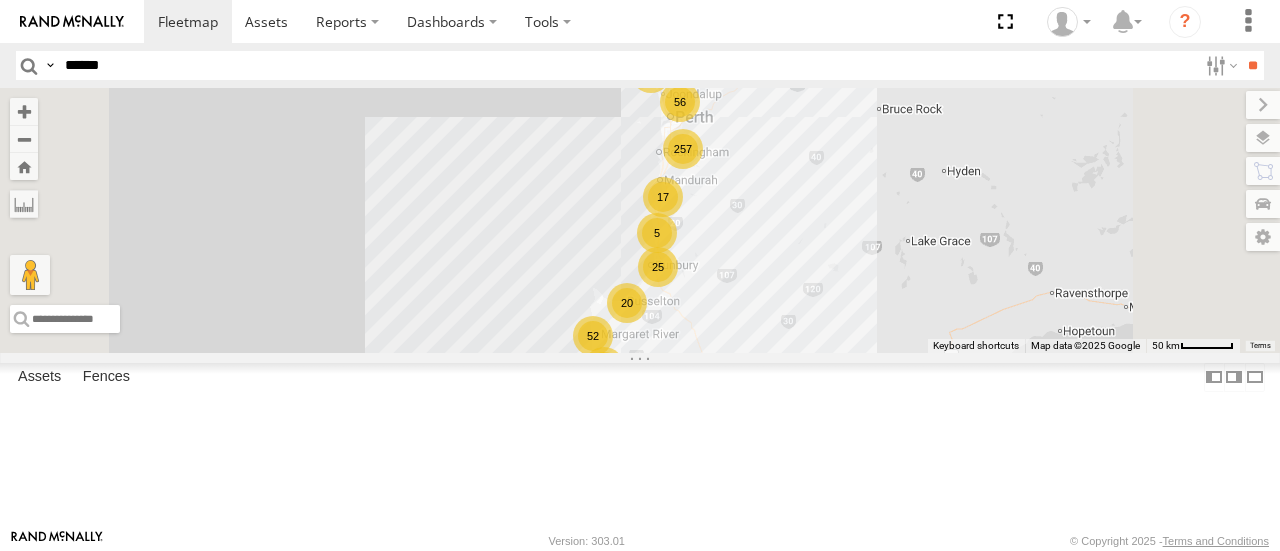 click on "**" at bounding box center (1252, 65) 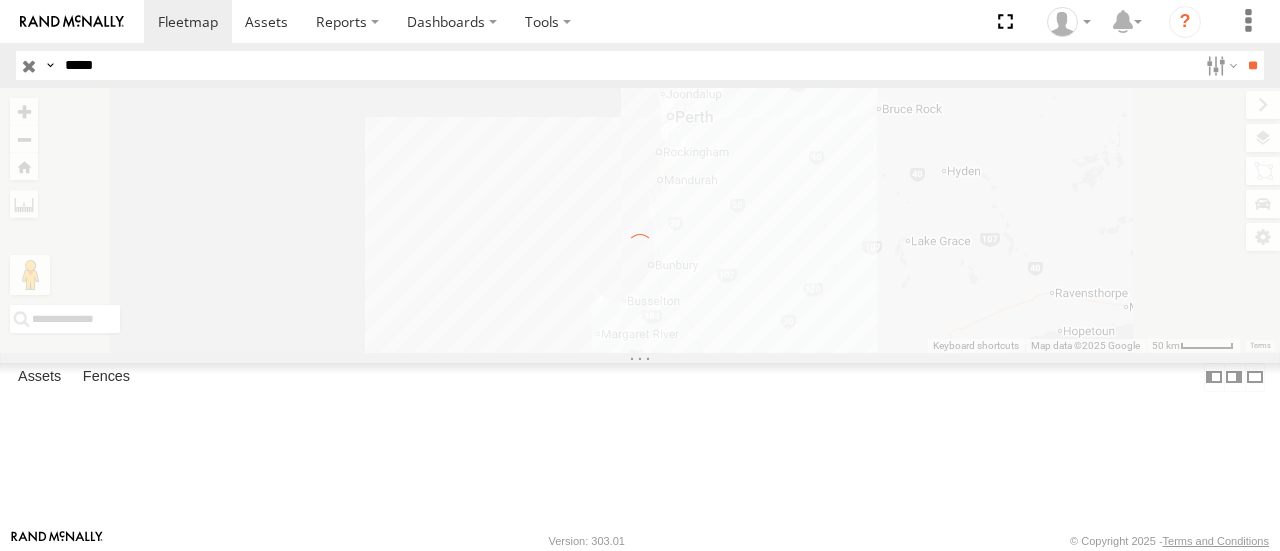 click on "**" at bounding box center (1252, 65) 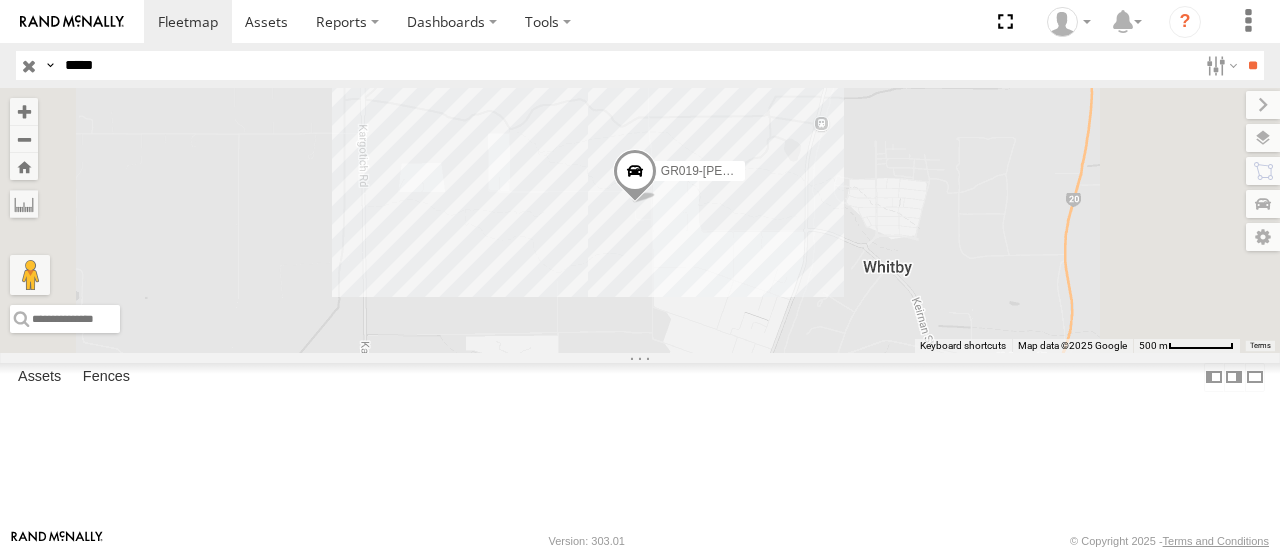 click on "Asset
Current Location" at bounding box center (0, 0) 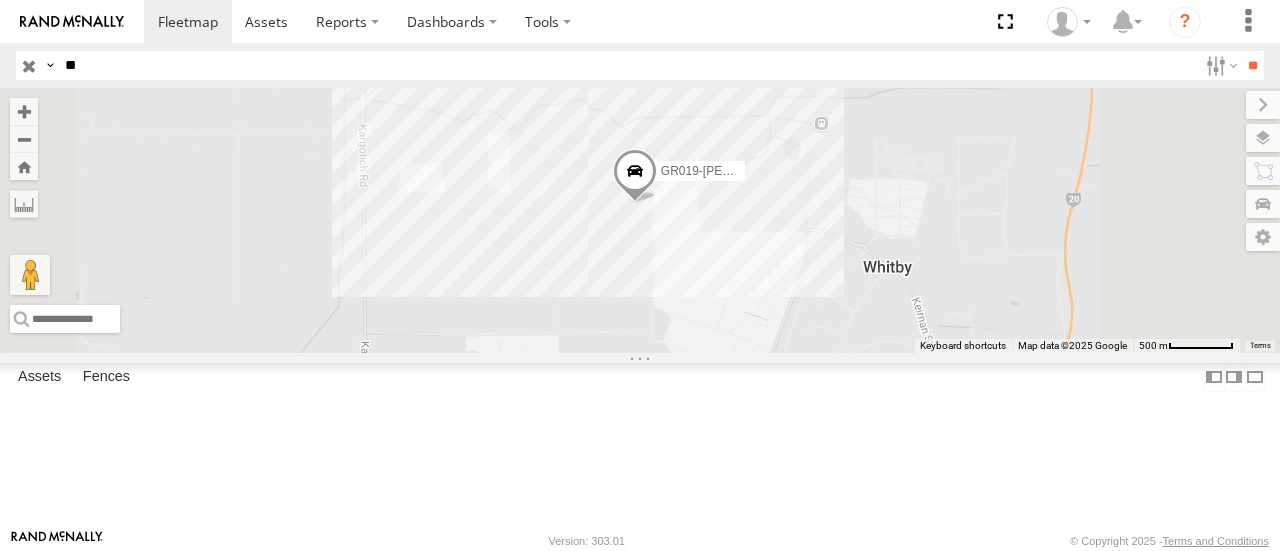 type on "*" 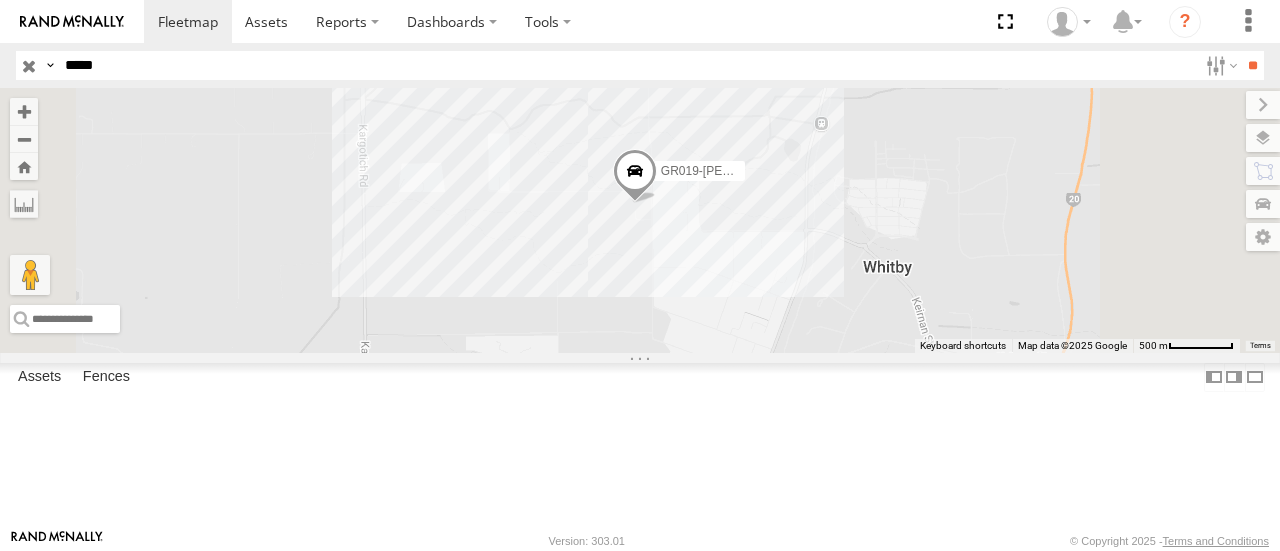 type on "*****" 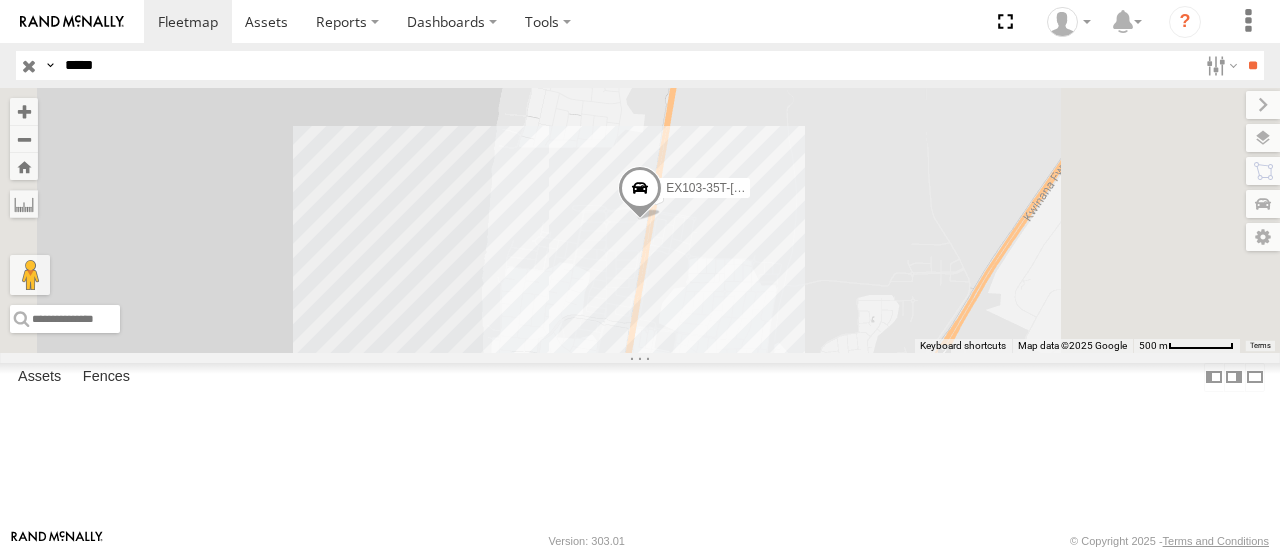 click at bounding box center [50, 65] 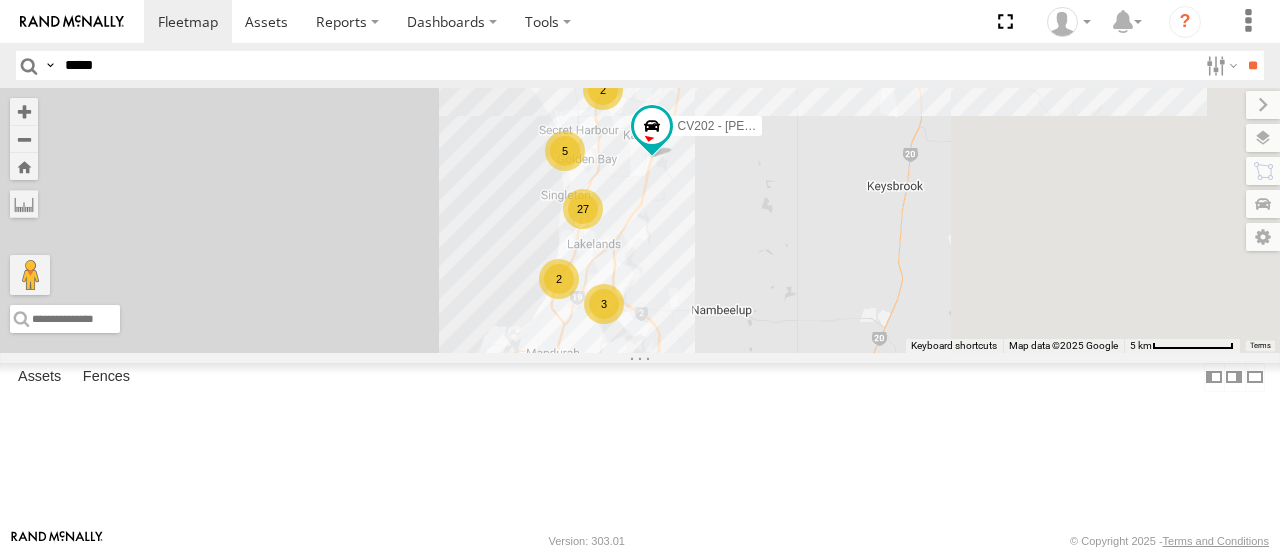 click on "PM006 - [PERSON_NAME] 11 12 27 2 3 5 TT032- [PERSON_NAME] 2 3 CV202 - [PERSON_NAME]" at bounding box center (640, 220) 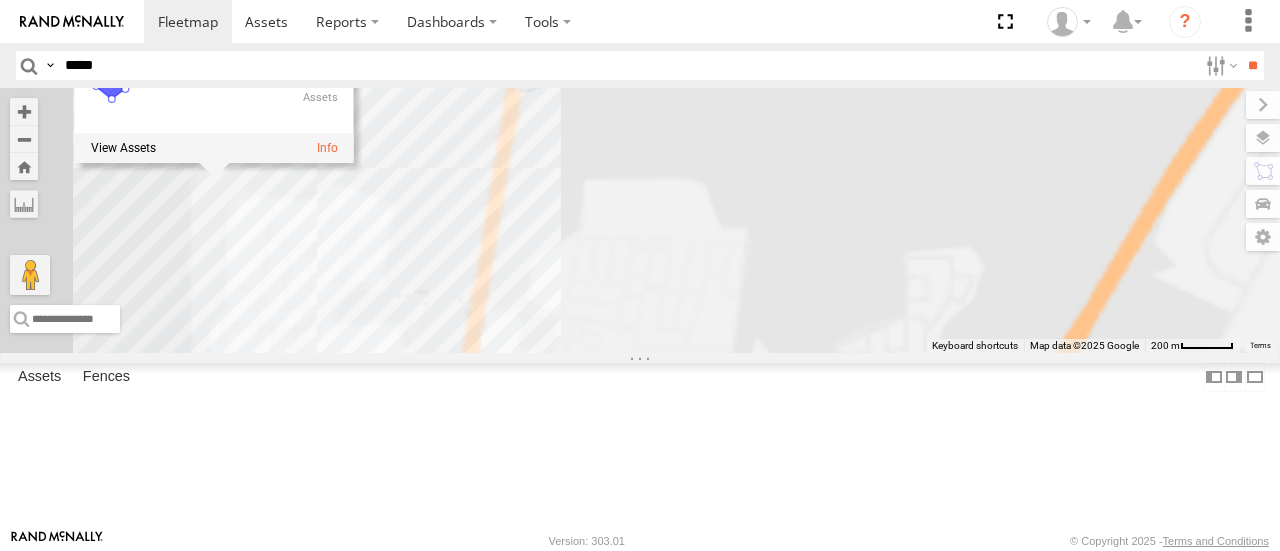 click on "PM006 - [PERSON_NAME] TT032- [PERSON_NAME] CV202 - [PERSON_NAME] CV299 - Maintenance Crew Seaside 25" at bounding box center [640, 220] 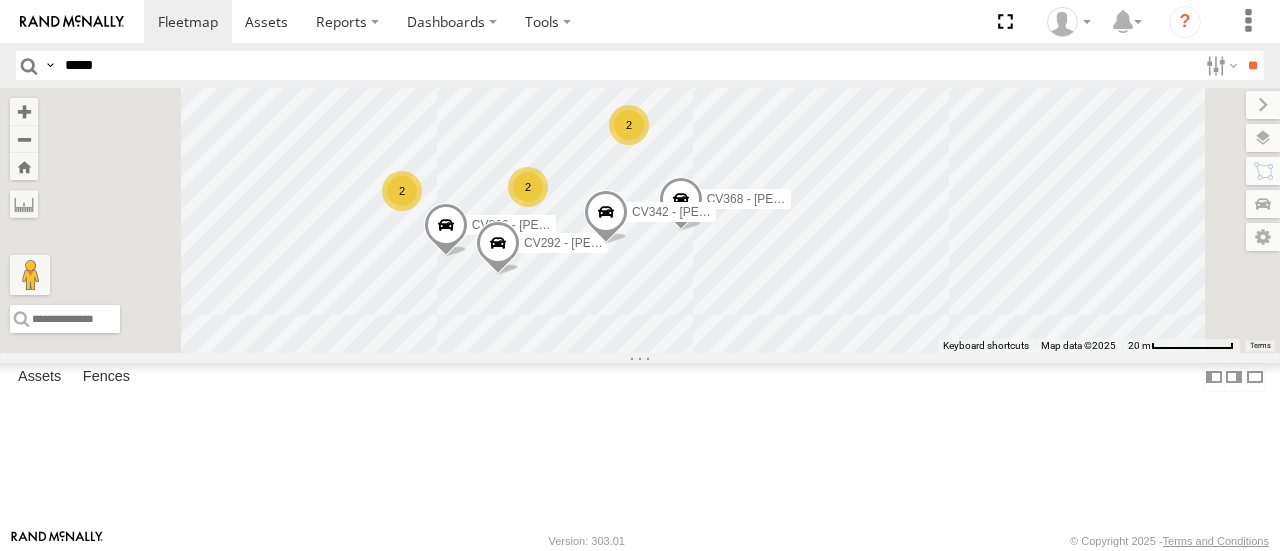 click at bounding box center [606, 217] 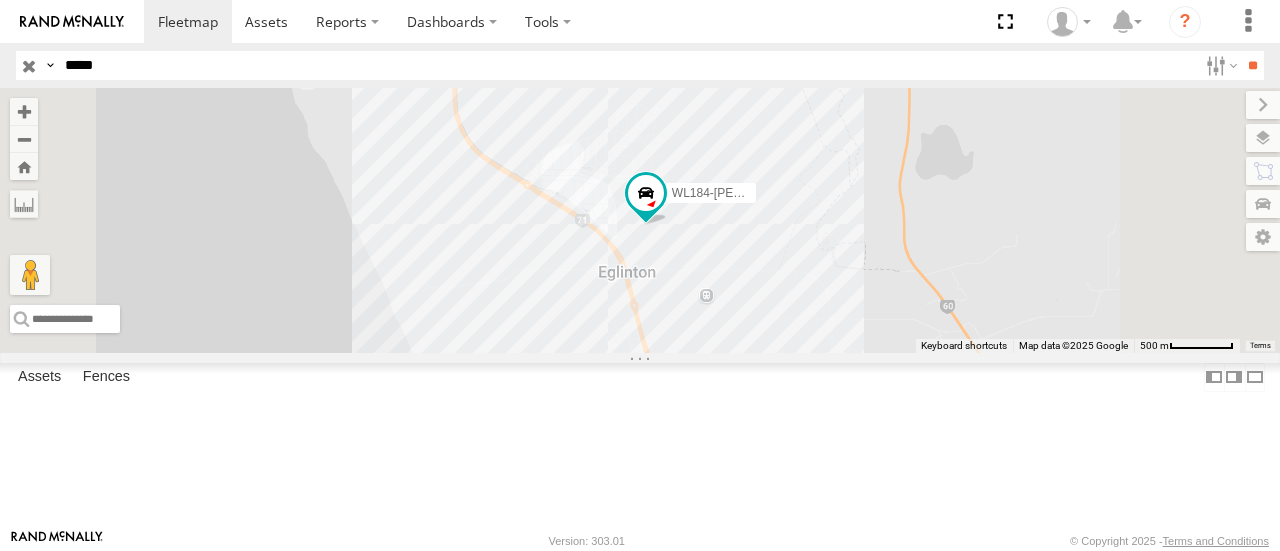 click at bounding box center [29, 65] 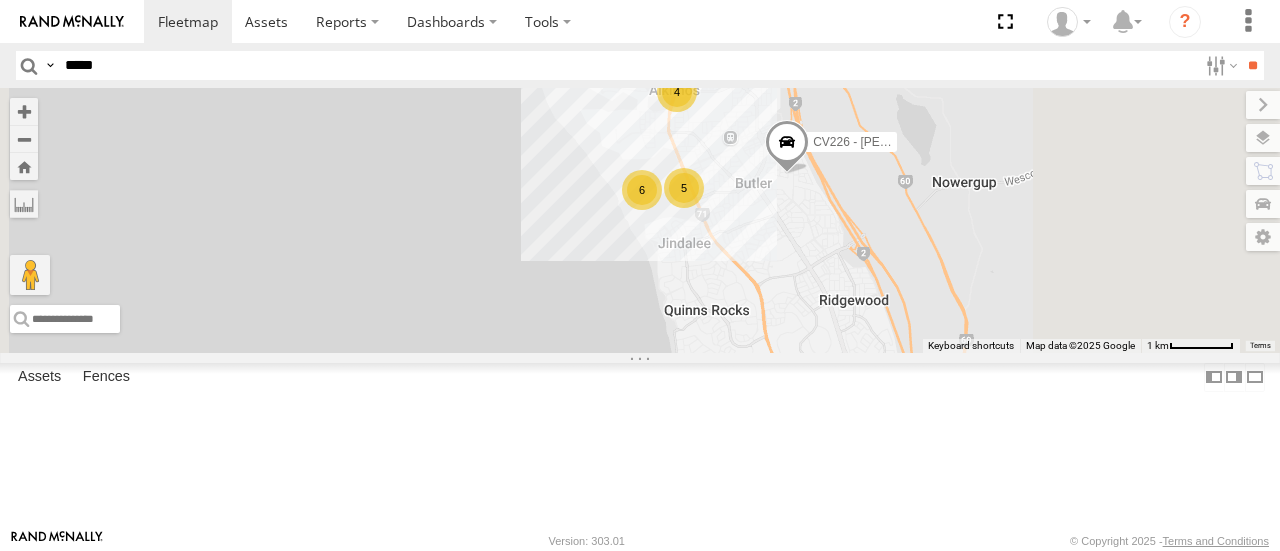 click on "CV278 - [PERSON_NAME] 4 5 6 VR055 CV226 - [PERSON_NAME] VR026 - Double Drum" at bounding box center (640, 220) 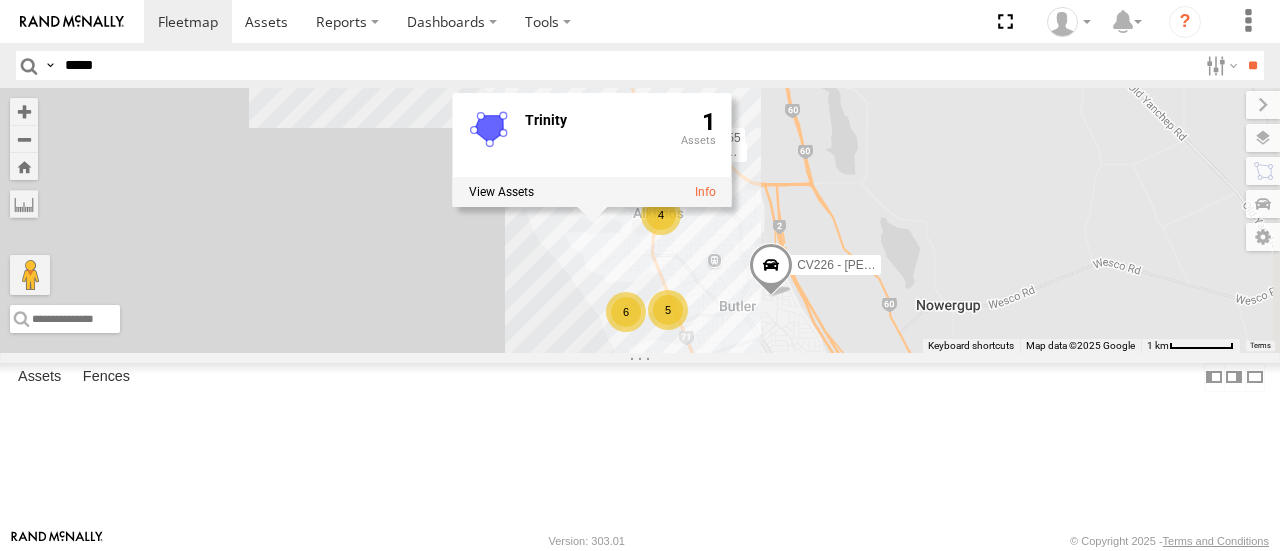 click on "CV278 - [PERSON_NAME] 4 5 6 VR055 CV226 - [PERSON_NAME] VR026 - Double Drum Trinity 1" at bounding box center [640, 220] 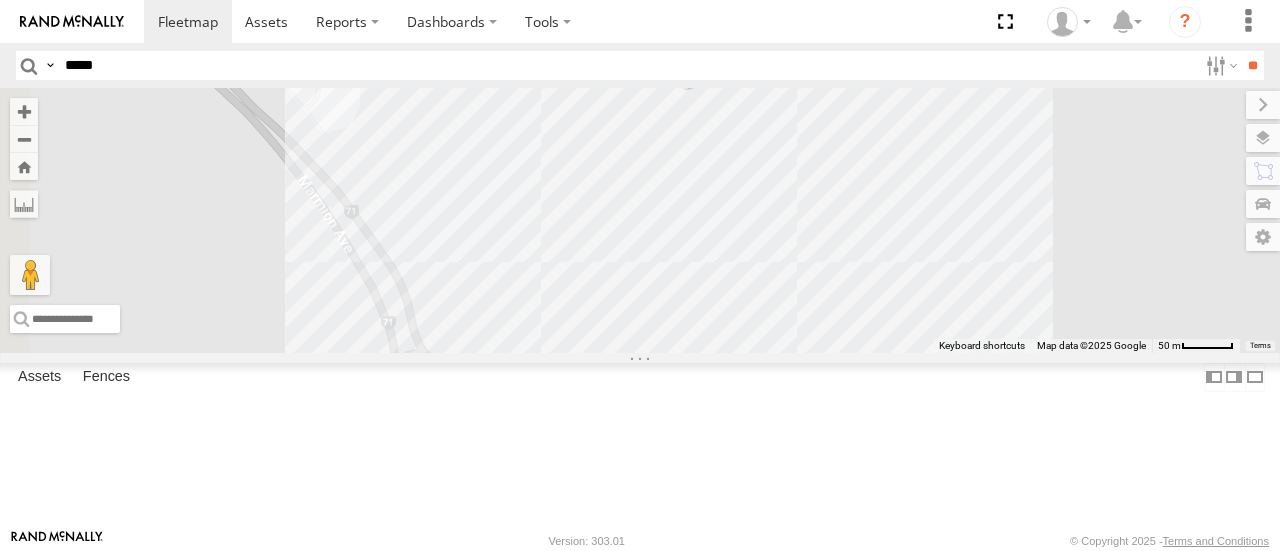 click on "Asset
Current Location" at bounding box center (0, 0) 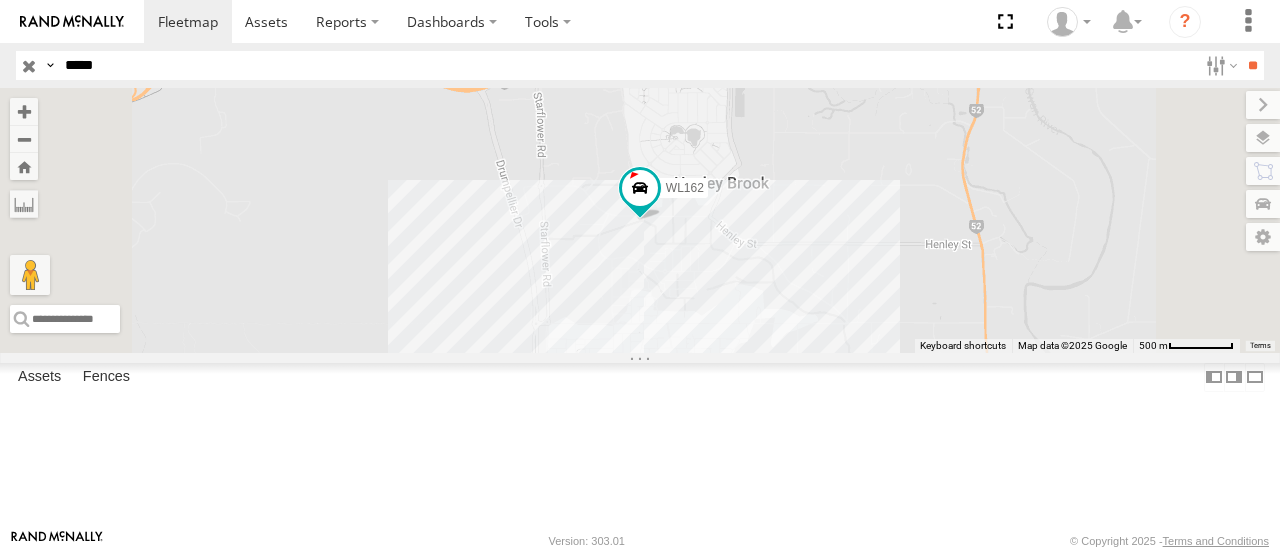 click at bounding box center [29, 65] 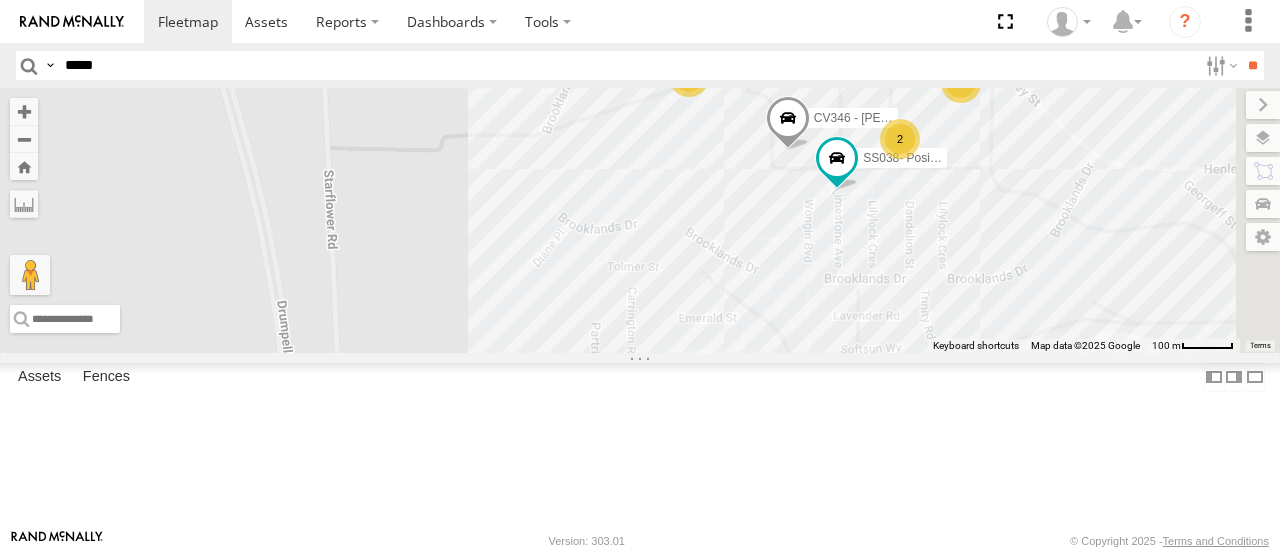 click on "CV278 - [PERSON_NAME] PM009- [PERSON_NAME] PM006 - [PERSON_NAME] CV150 - SWW Loaner CV328 - [PERSON_NAME] Dancer CV134 - [PERSON_NAME] CV375 - [PERSON_NAME] CV374 - [PERSON_NAME] CV377 - [PERSON_NAME] CV372 - [PERSON_NAME] CV357 - [PERSON_NAME] VP005 - BA100 CV173 - Workshop CV371 - [PERSON_NAME] CV296 - [PERSON_NAME] CV252 - [PERSON_NAME] A CV387- [PERSON_NAME] CV244 - [PERSON_NAME] SR017-637D SS038- Posi [PERSON_NAME] CV333 - [PERSON_NAME] 2 CV346 - [PERSON_NAME] 2 2" at bounding box center (640, 220) 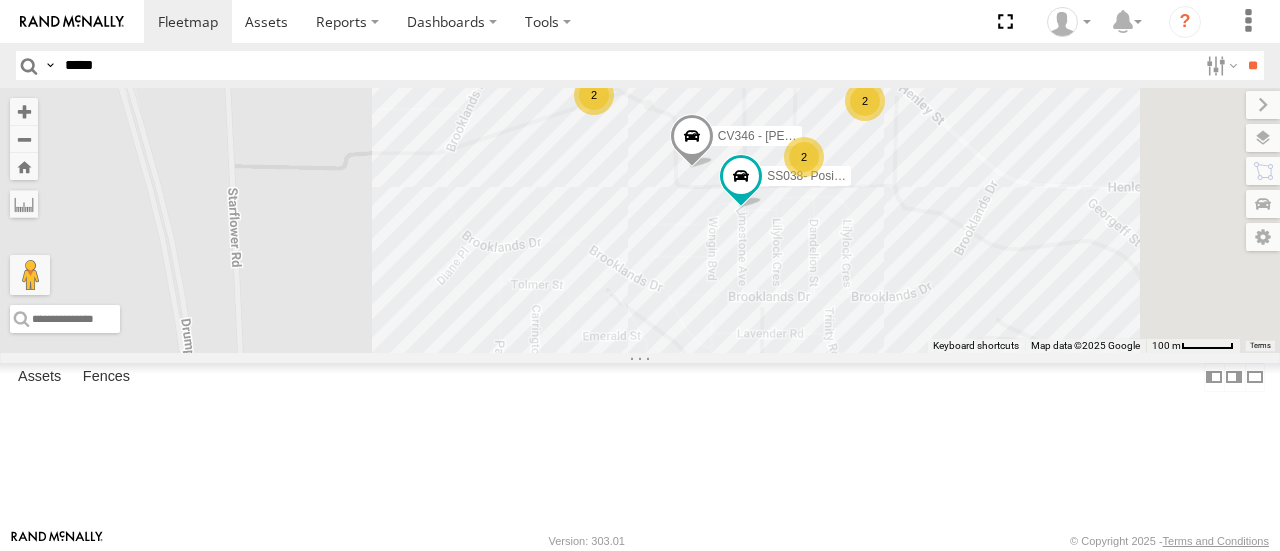 click at bounding box center (692, 141) 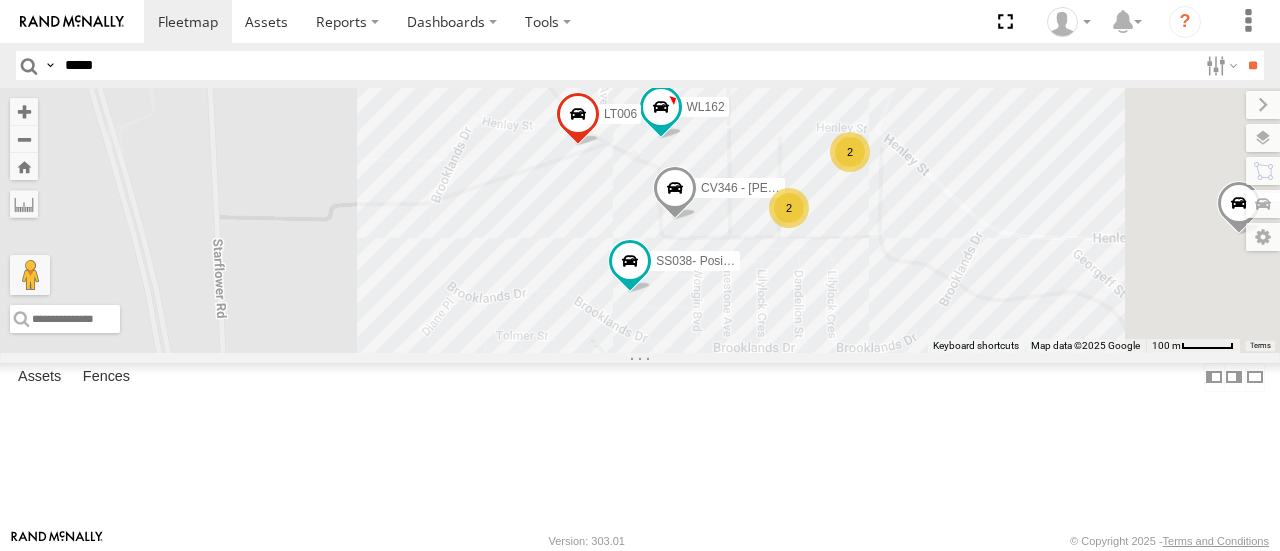 click on "*****" at bounding box center (627, 65) 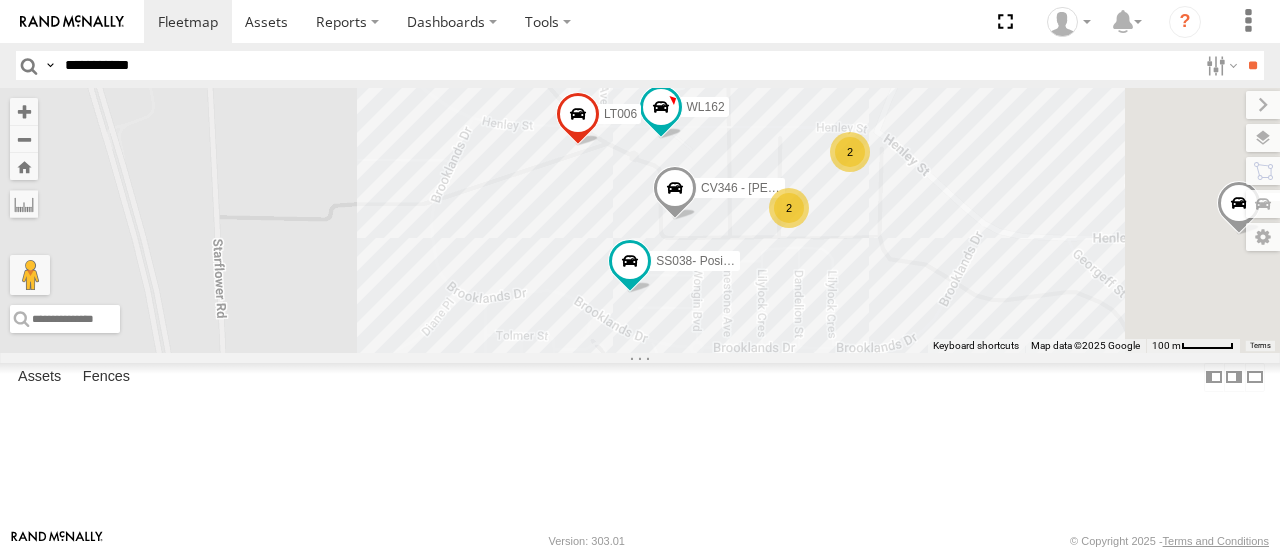 click on "**" at bounding box center [1252, 65] 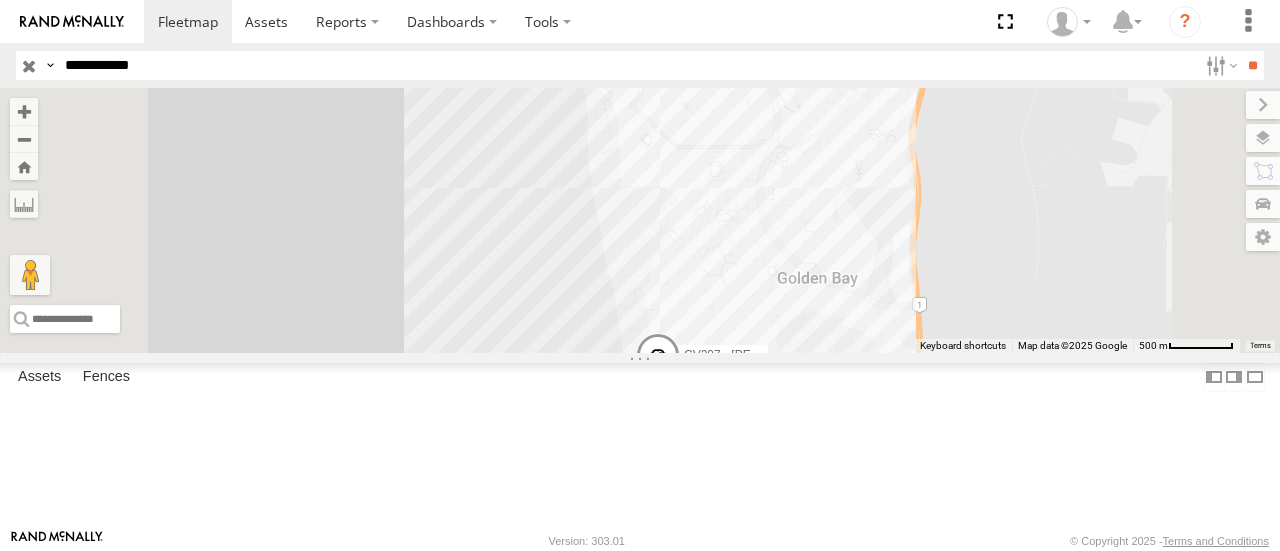 click on "**********" at bounding box center [627, 65] 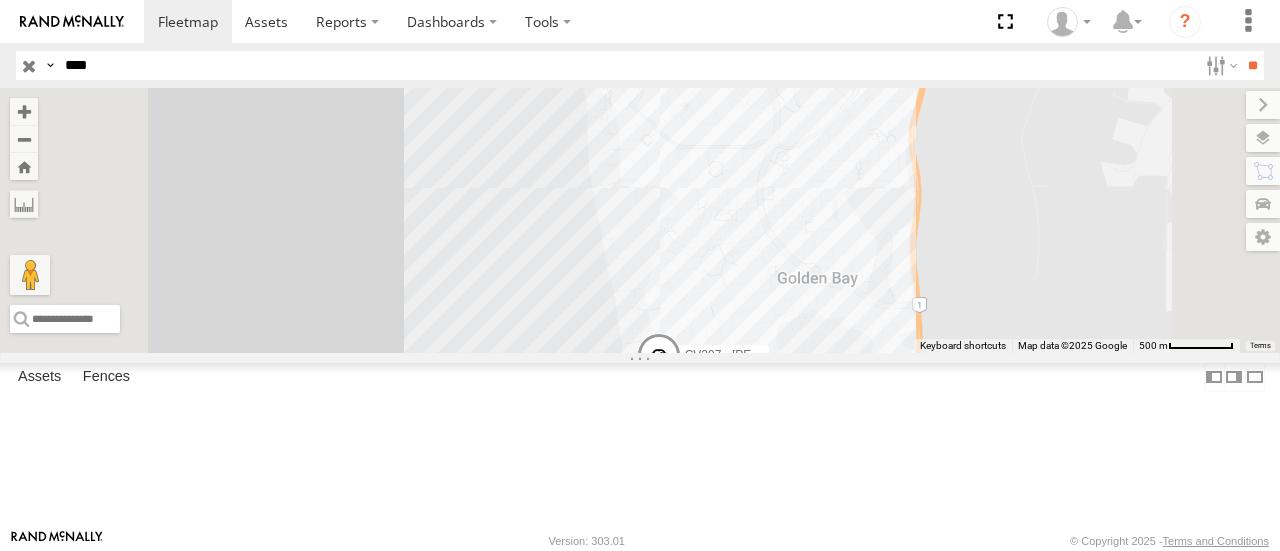 click on "**" at bounding box center (1252, 65) 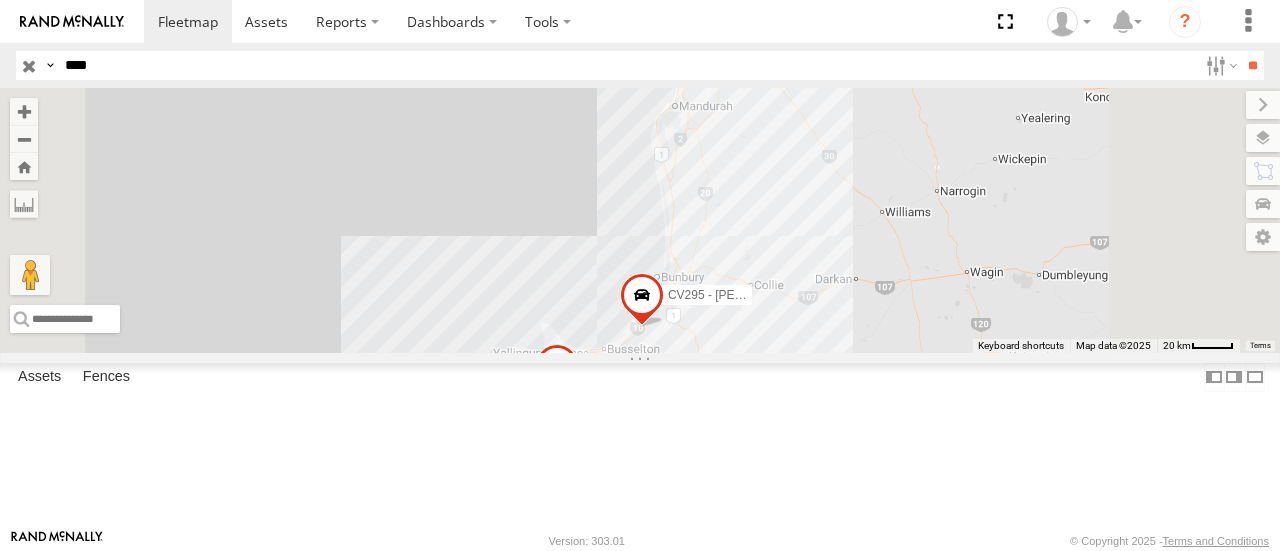click on "****" at bounding box center [627, 65] 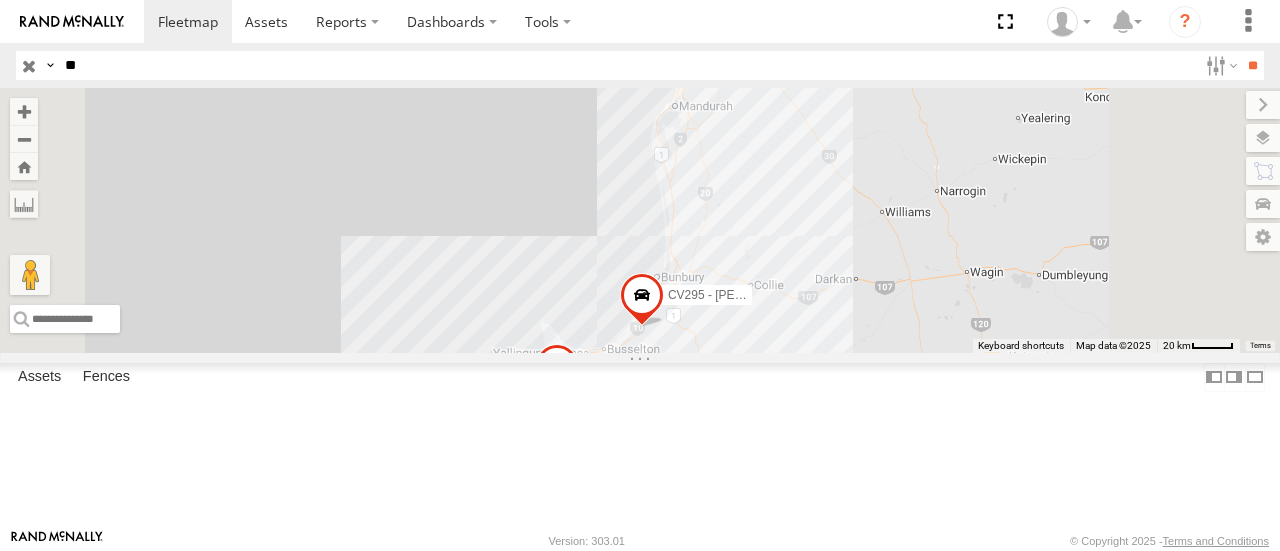 type on "*" 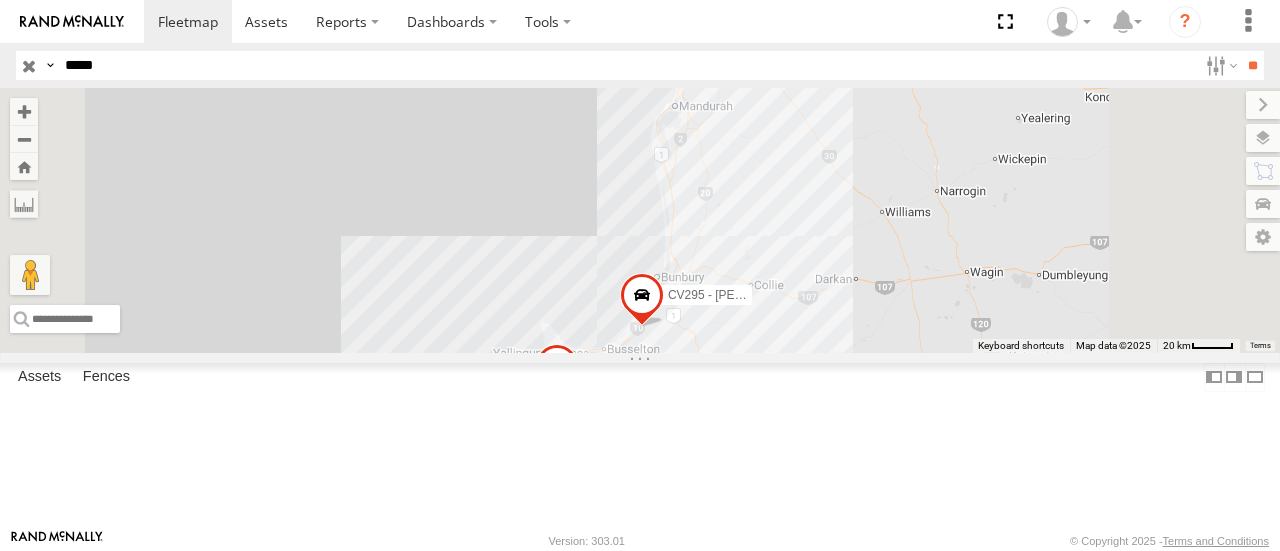 click on "**" at bounding box center (1252, 65) 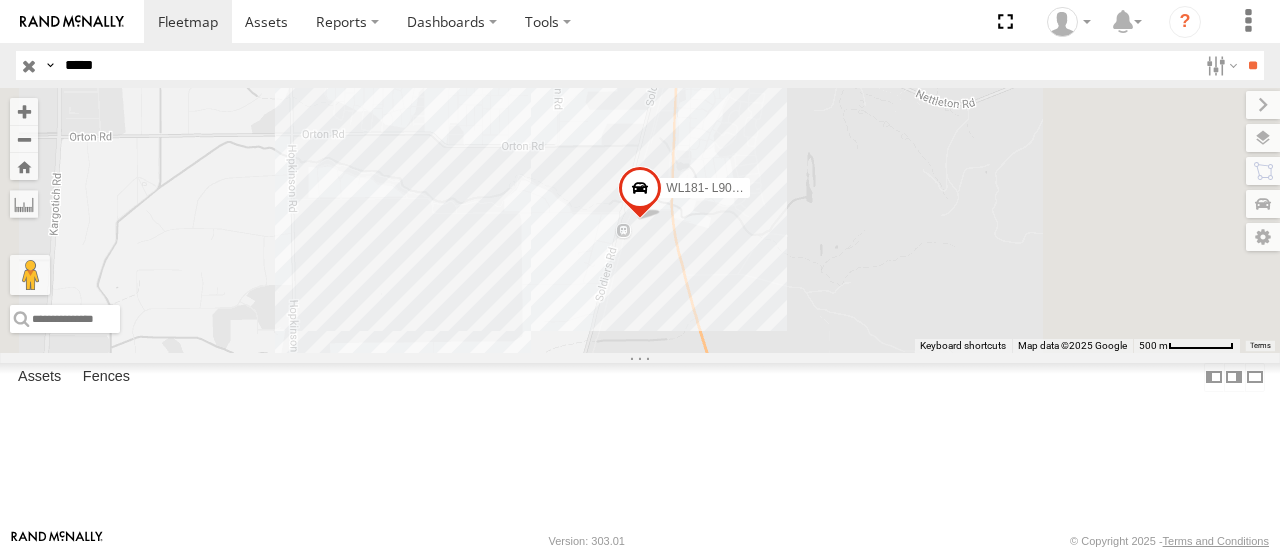 click on "*****" at bounding box center [627, 65] 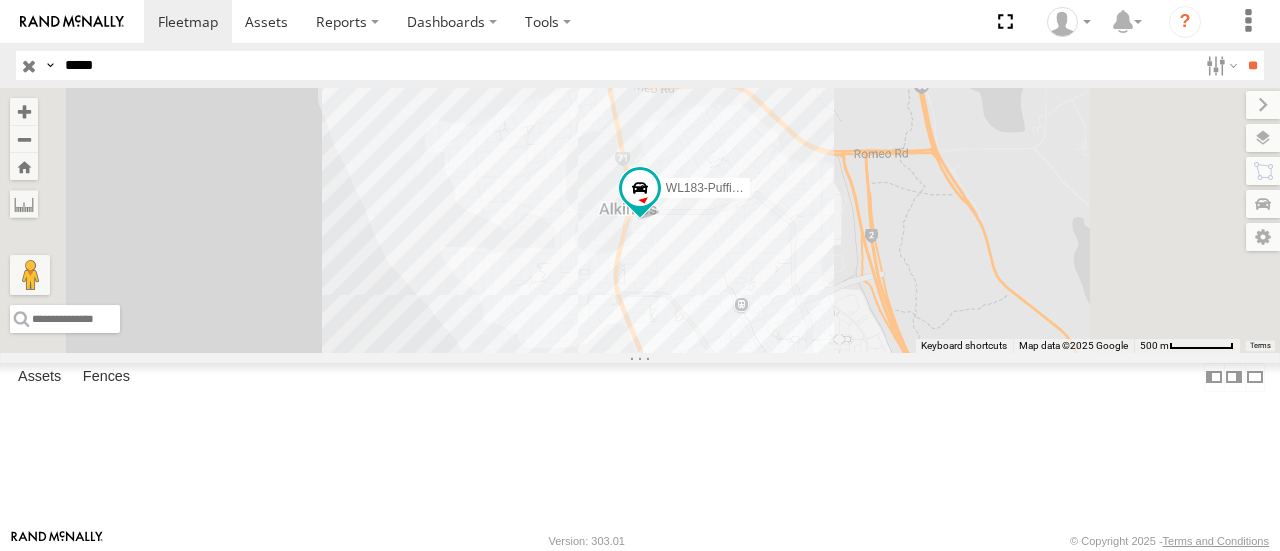 click on "WL183-Puffing [PERSON_NAME]" at bounding box center (640, 220) 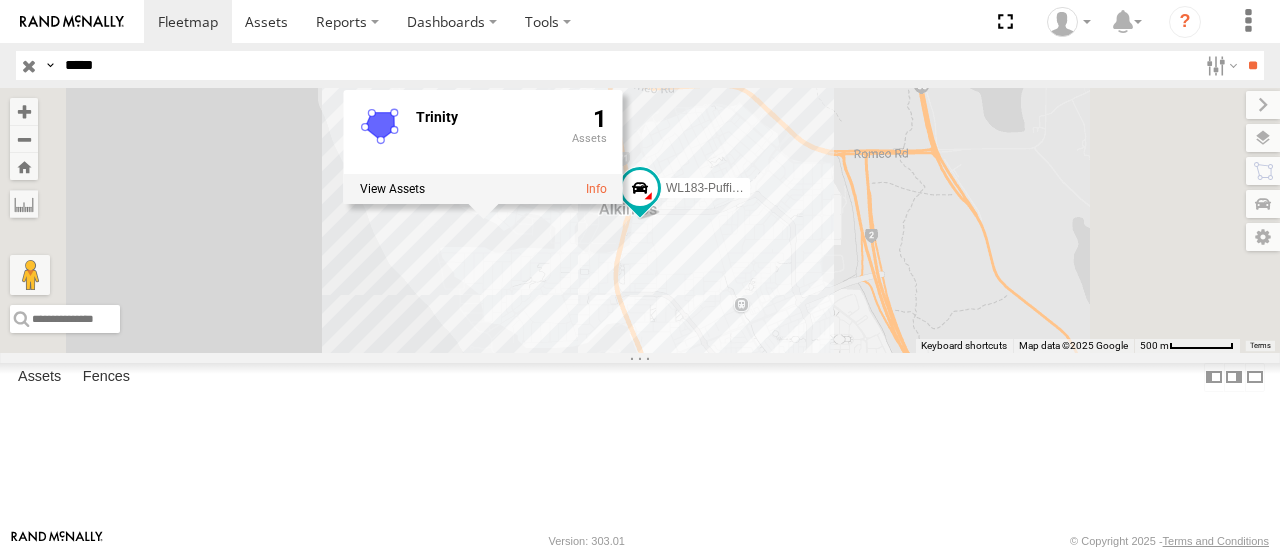 click on "WL183-Puffing [PERSON_NAME]
Wheel Loader
-31.62921 115.69136
Video" at bounding box center (0, 0) 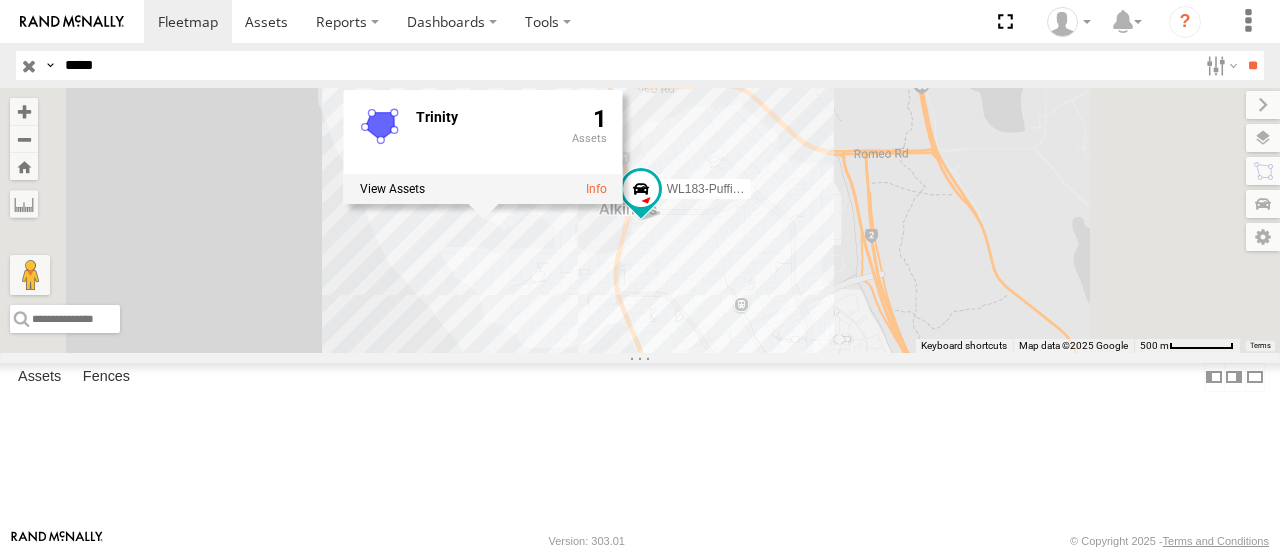 click at bounding box center (29, 65) 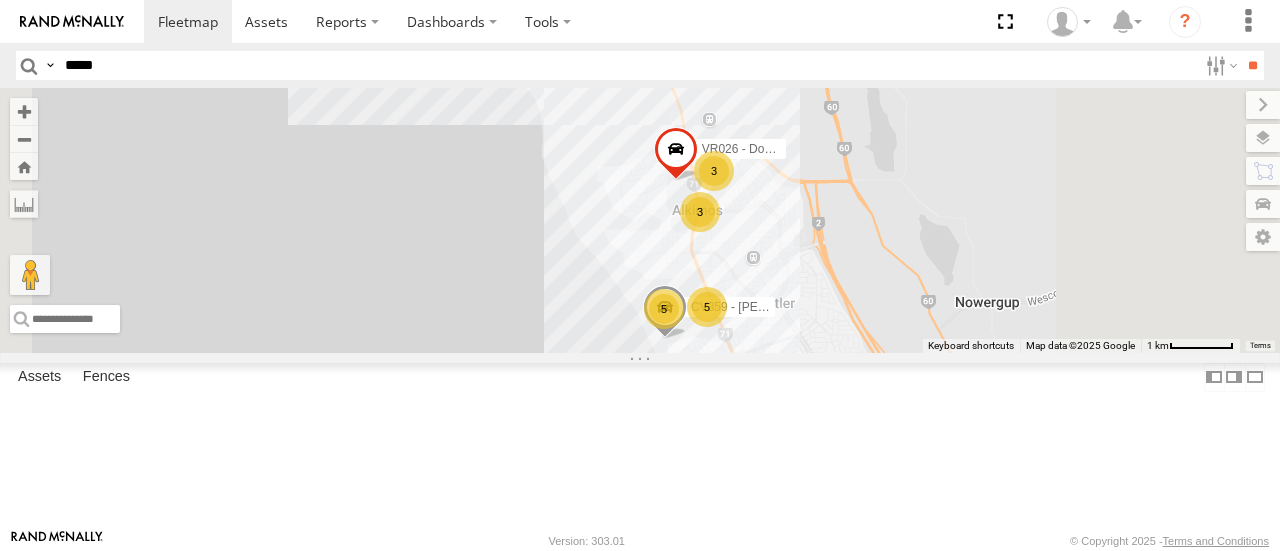click on "CV278 - [PERSON_NAME] 3 16 3 7 VR026 - Double Drum 5 5 CV359 - [PERSON_NAME]" at bounding box center (640, 220) 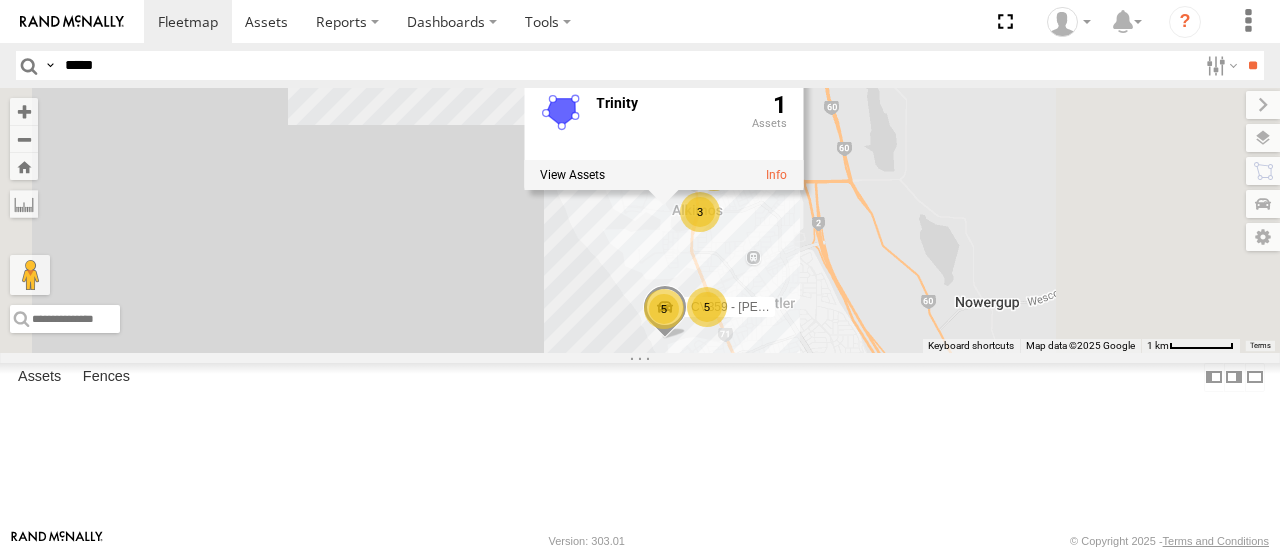 click on "CV278 - [PERSON_NAME] 3 16 3 7 VR026 - Double Drum 5 5 CV359 - [PERSON_NAME] Trinity 1" at bounding box center (640, 220) 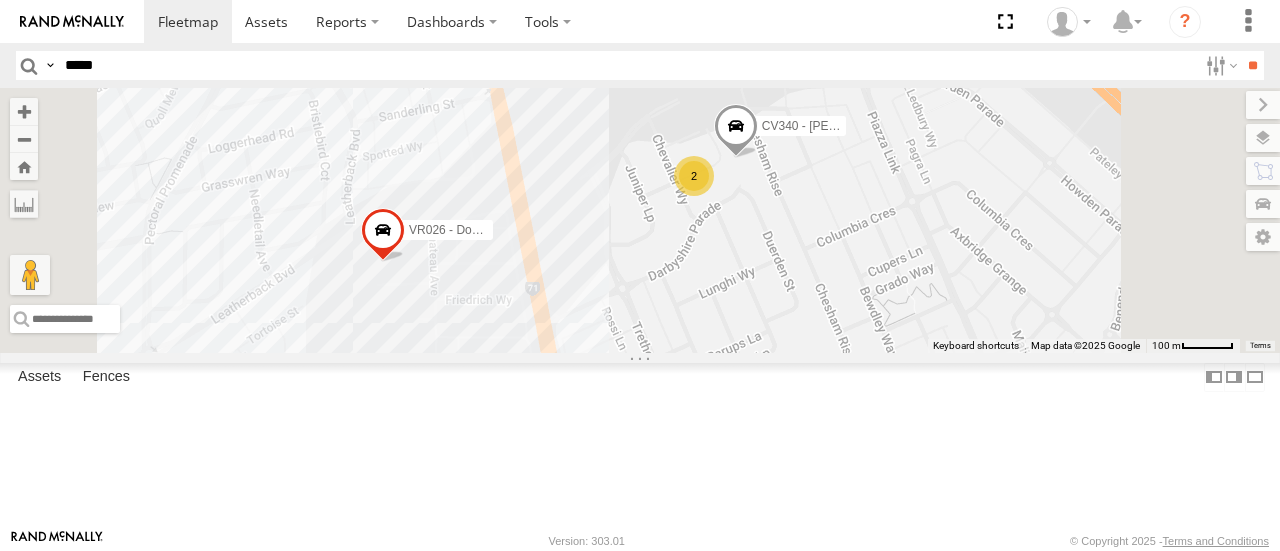 click at bounding box center [736, 132] 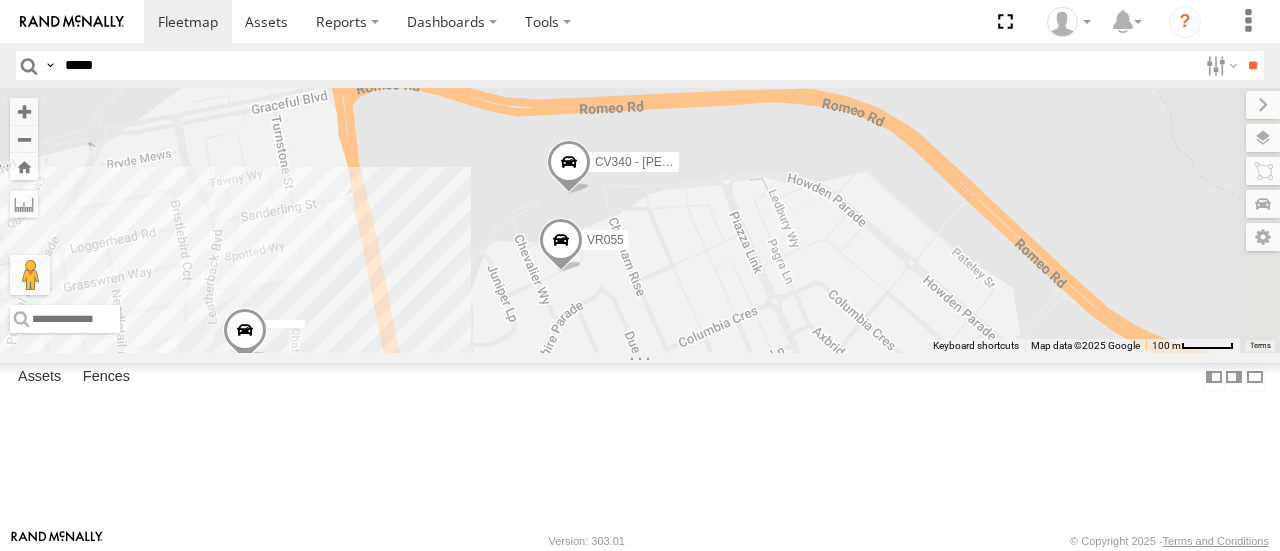 click on "*****" at bounding box center [627, 65] 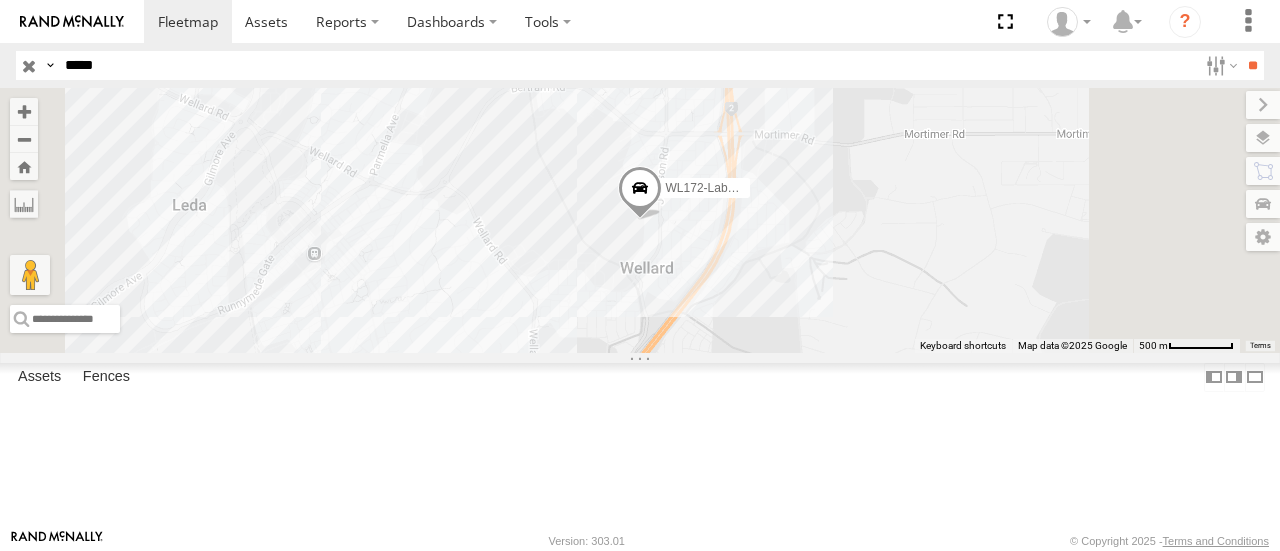 click at bounding box center (29, 65) 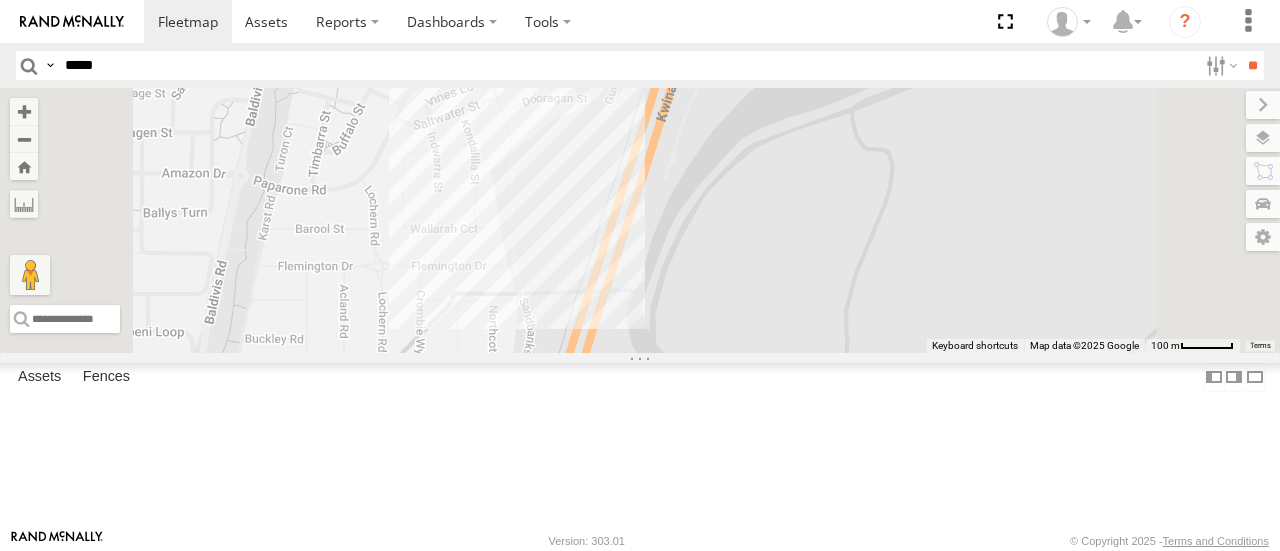 click on "CV297 - [PERSON_NAME] CV236 - [PERSON_NAME] CV328 - [PERSON_NAME] Dancer CV232 - [PERSON_NAME] GD054" at bounding box center (640, 220) 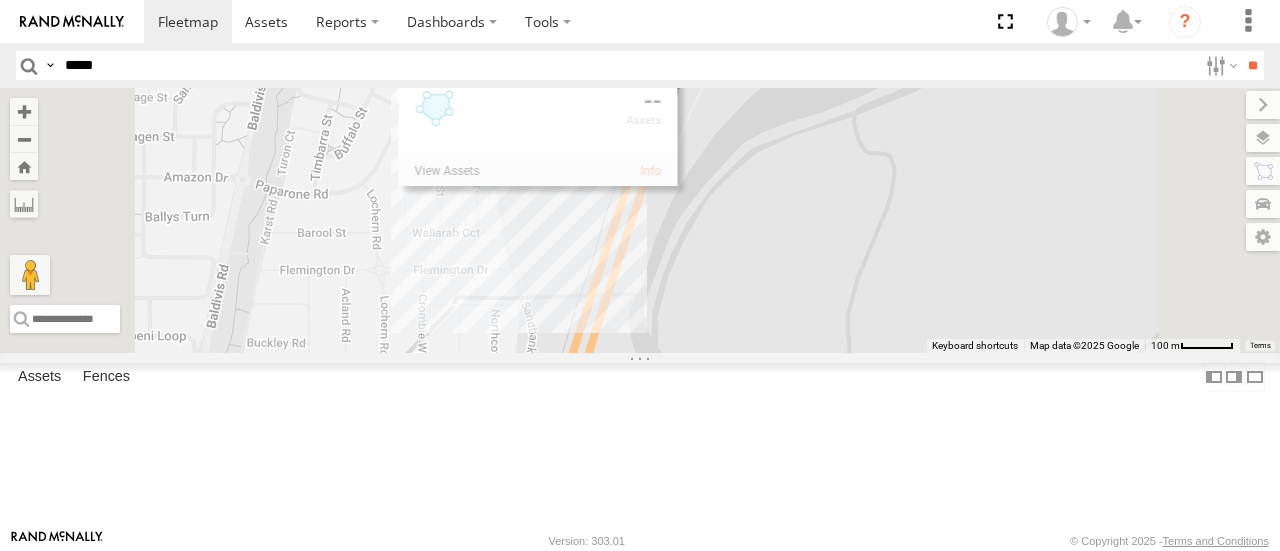 click on "CV297 - [PERSON_NAME] CV236 - [PERSON_NAME] CV328 - [PERSON_NAME] Dancer CV232 - [PERSON_NAME] GD054" at bounding box center [640, 220] 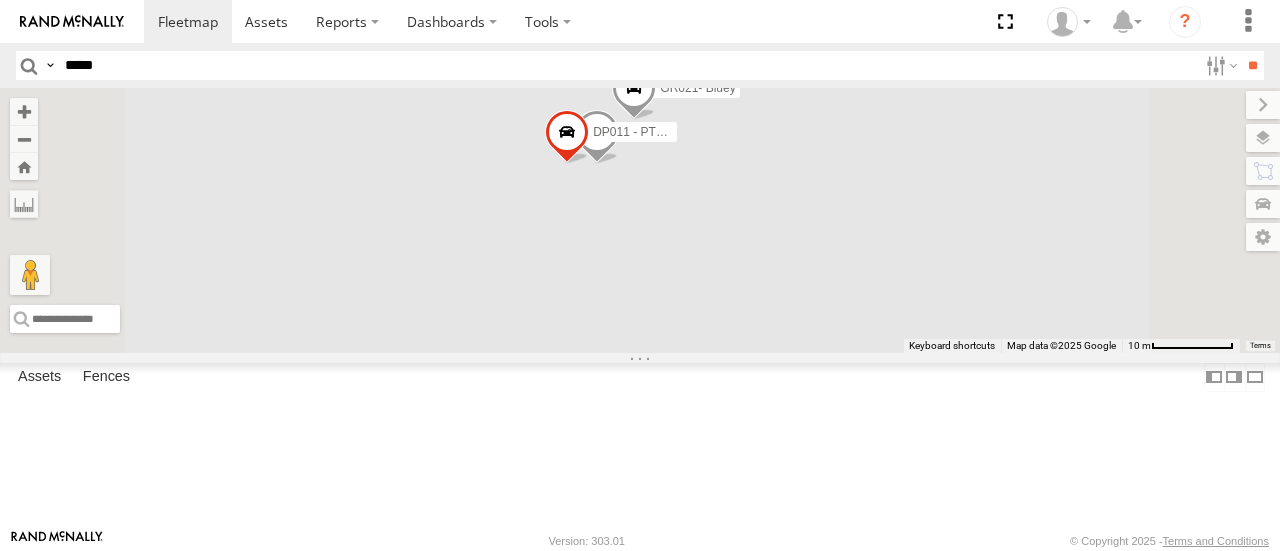 click at bounding box center [567, 138] 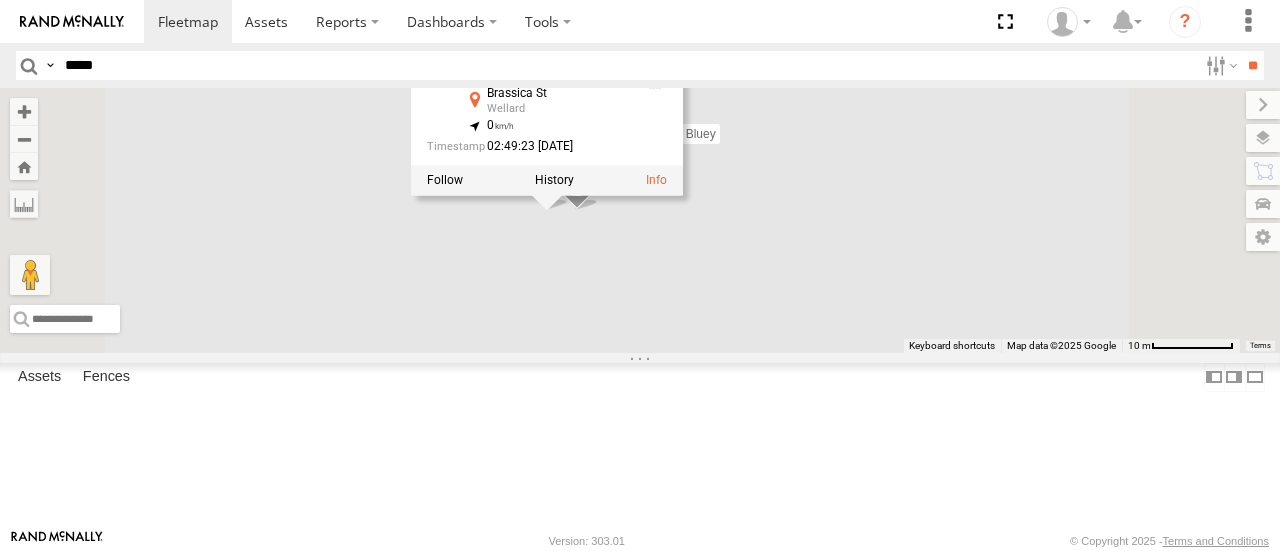 click on "CV297 - [PERSON_NAME] CV236 - [PERSON_NAME] CV328 - [PERSON_NAME] Dancer CV232 - [PERSON_NAME] GD054 WL175-[PERSON_NAME] CV246 - [PERSON_NAME] TT032- [PERSON_NAME] WL172-Labour [PERSON_NAME] CV131 - Bluey VP041 - BA75 MR019 GR021- Bluey DP011 - PT150 VR059 DP011 - PT150 Dewatering Brassica St Wellard -32.2609 ,  115.84387 0 02:49:23 [DATE]" at bounding box center (640, 220) 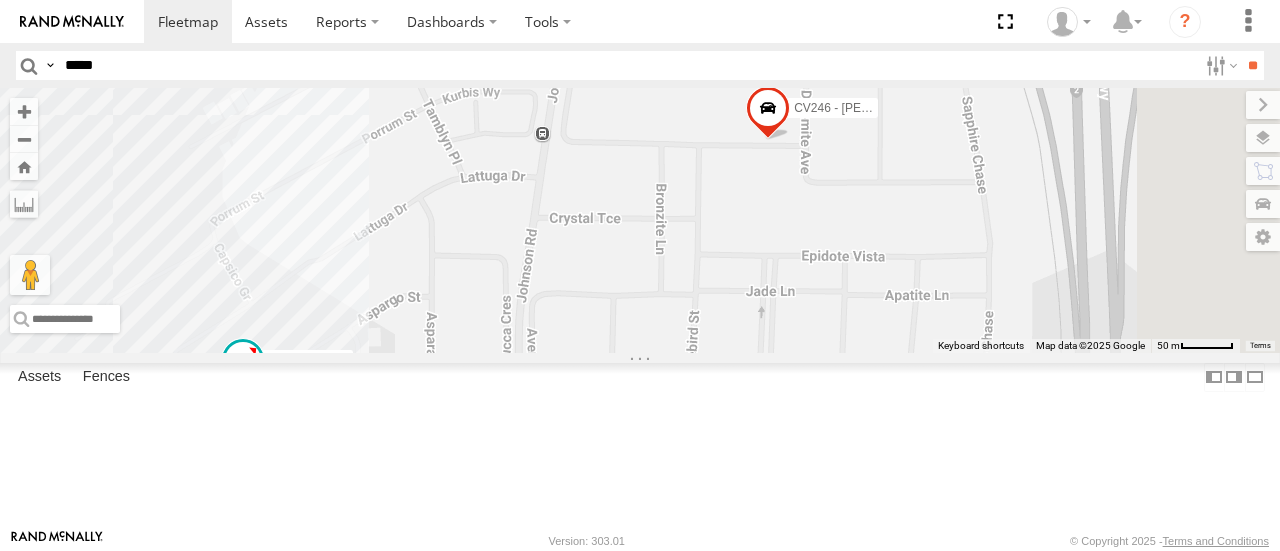 click at bounding box center [768, 114] 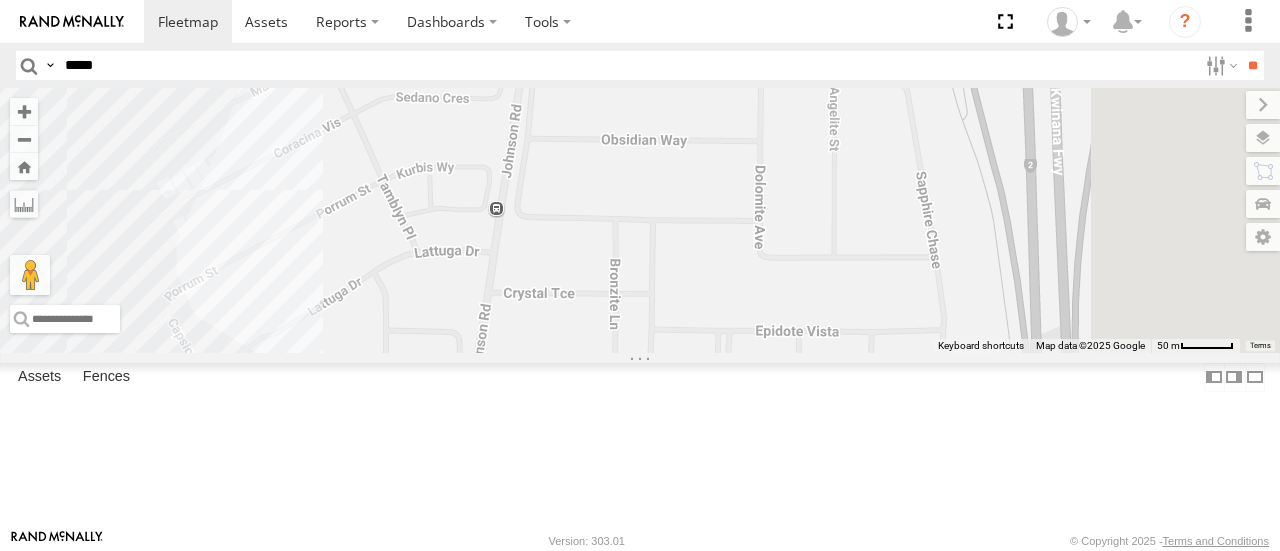 click on "Dump trucks" at bounding box center (0, 0) 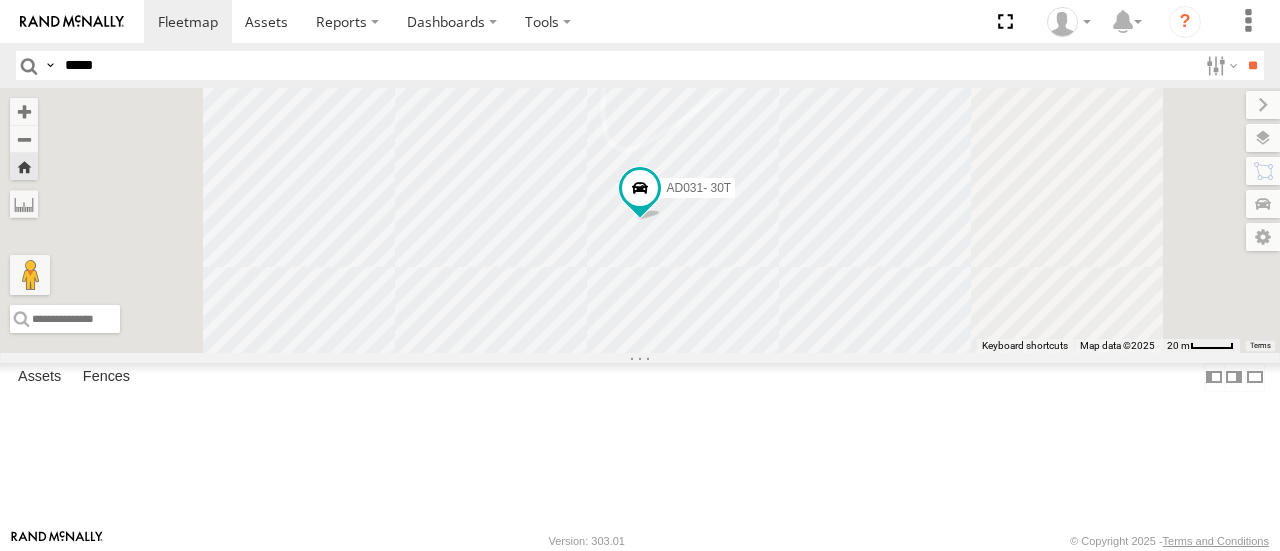 click on "*****" at bounding box center (627, 65) 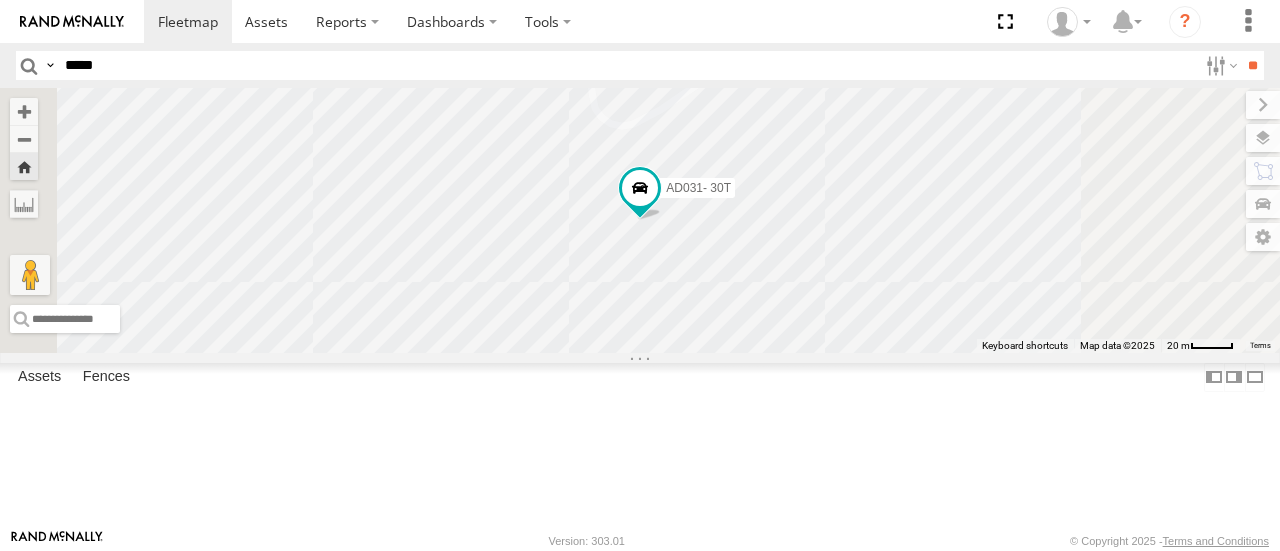 click on "**" at bounding box center [1252, 65] 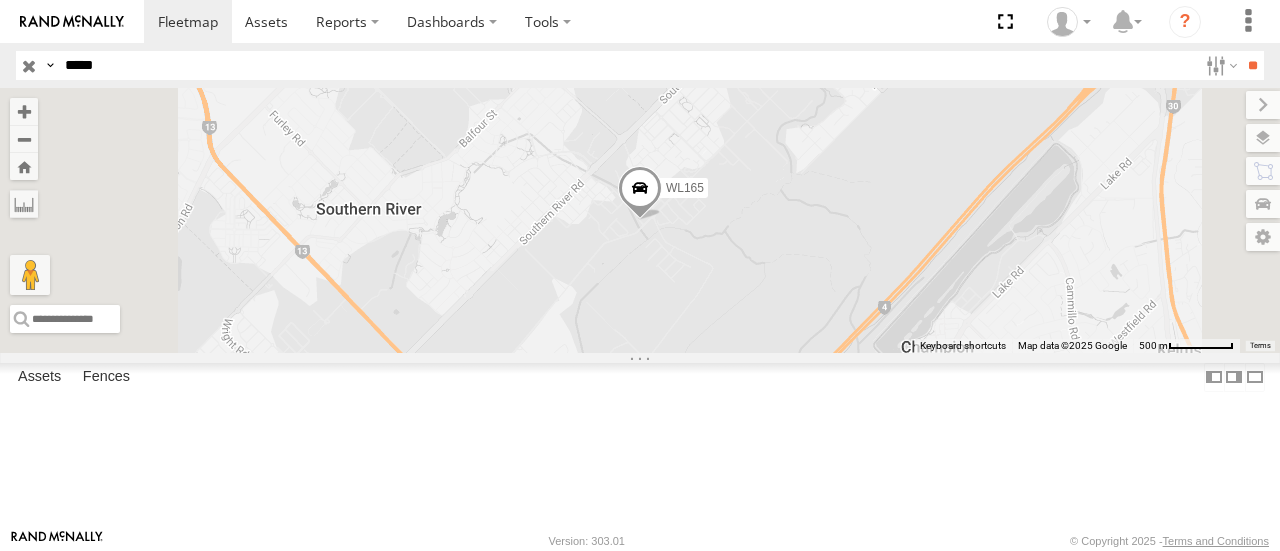 drag, startPoint x: 399, startPoint y: 59, endPoint x: 0, endPoint y: 158, distance: 411.09854 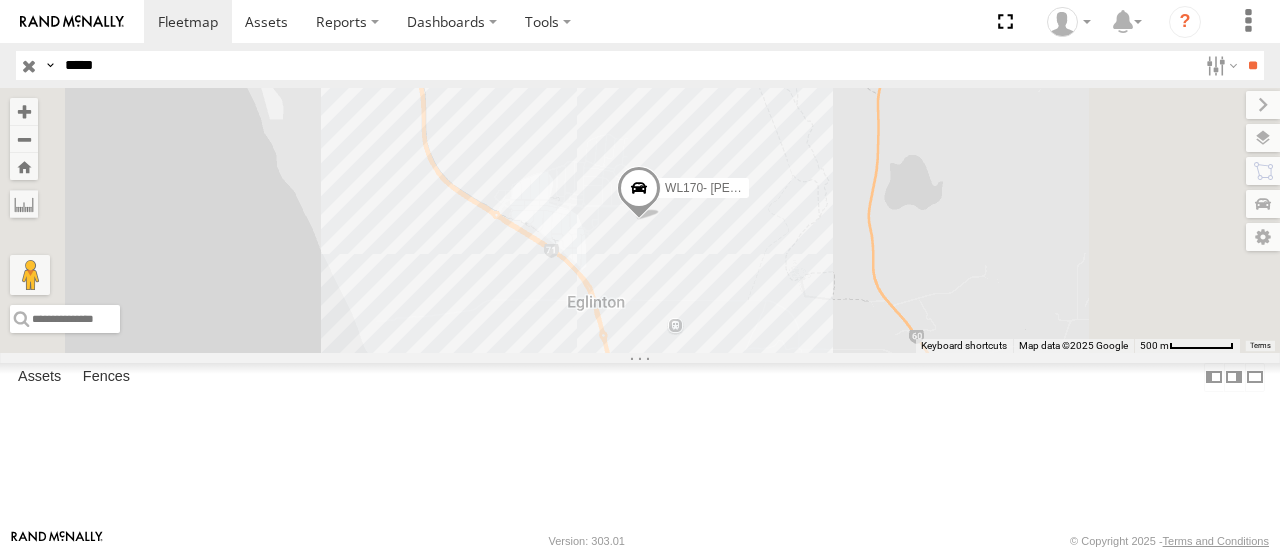 click on "WL170- [PERSON_NAME]" at bounding box center [640, 220] 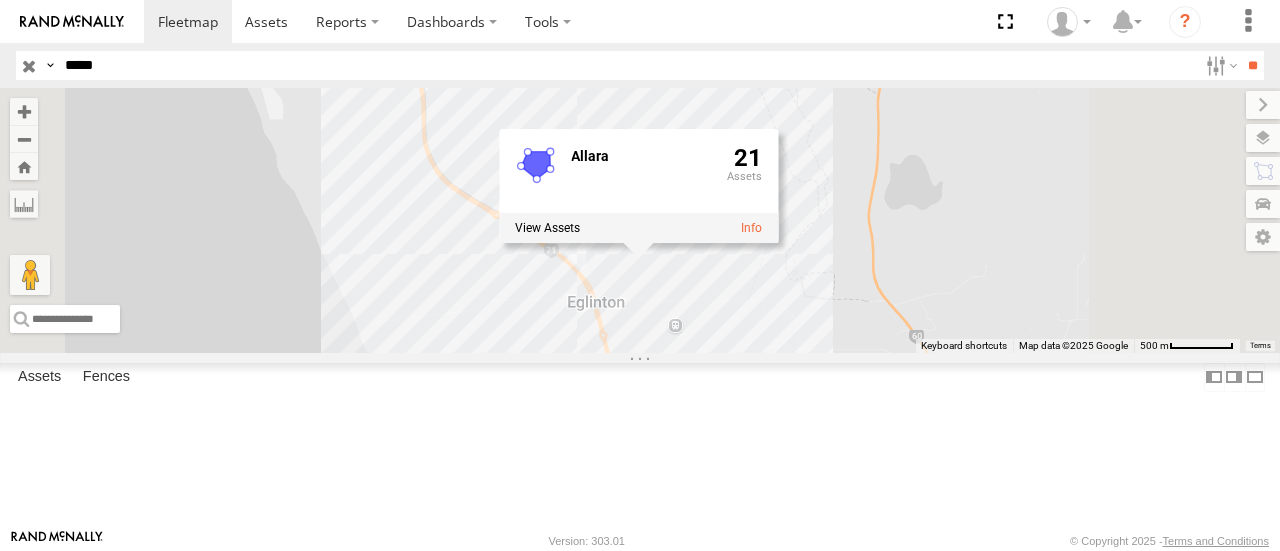 click at bounding box center (29, 65) 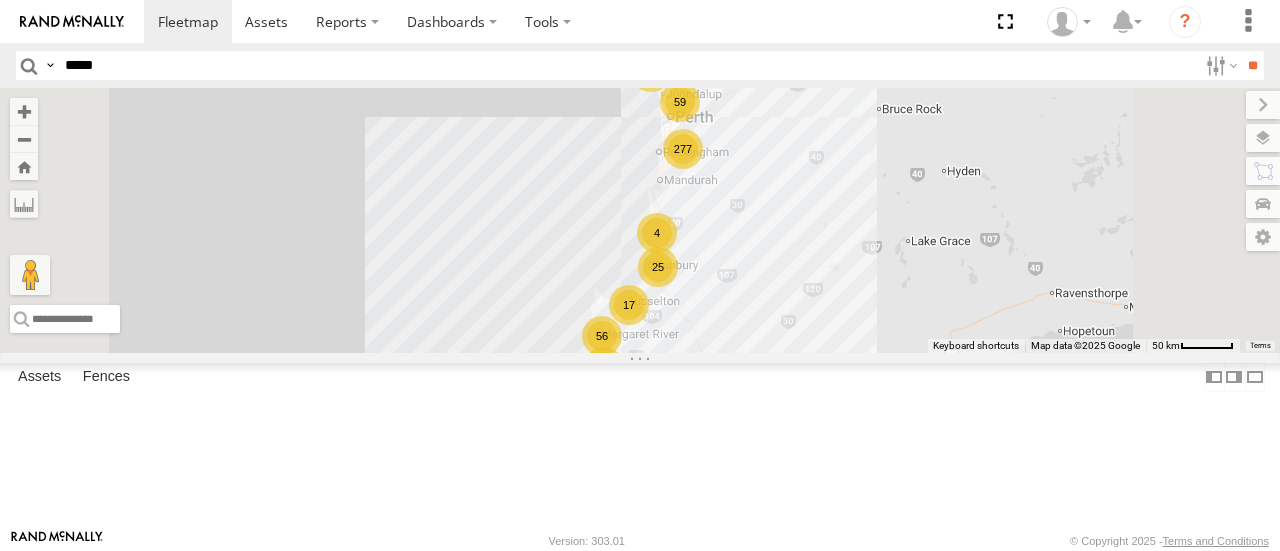 click on "277 17 56 4 59 15 25 49" at bounding box center [640, 220] 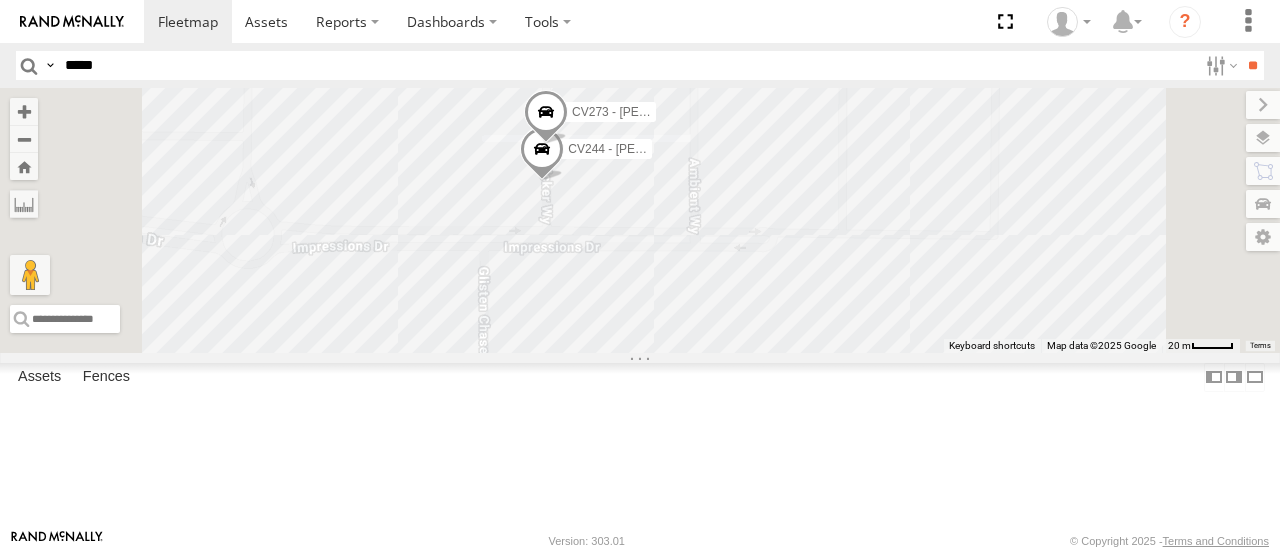 click at bounding box center [546, 118] 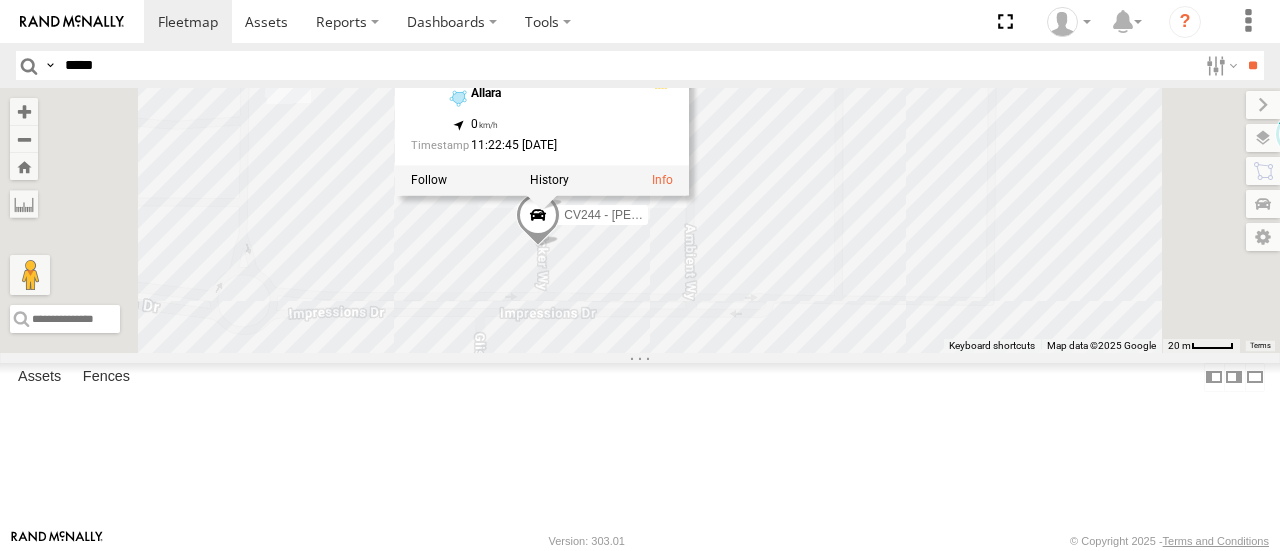 click at bounding box center (538, 221) 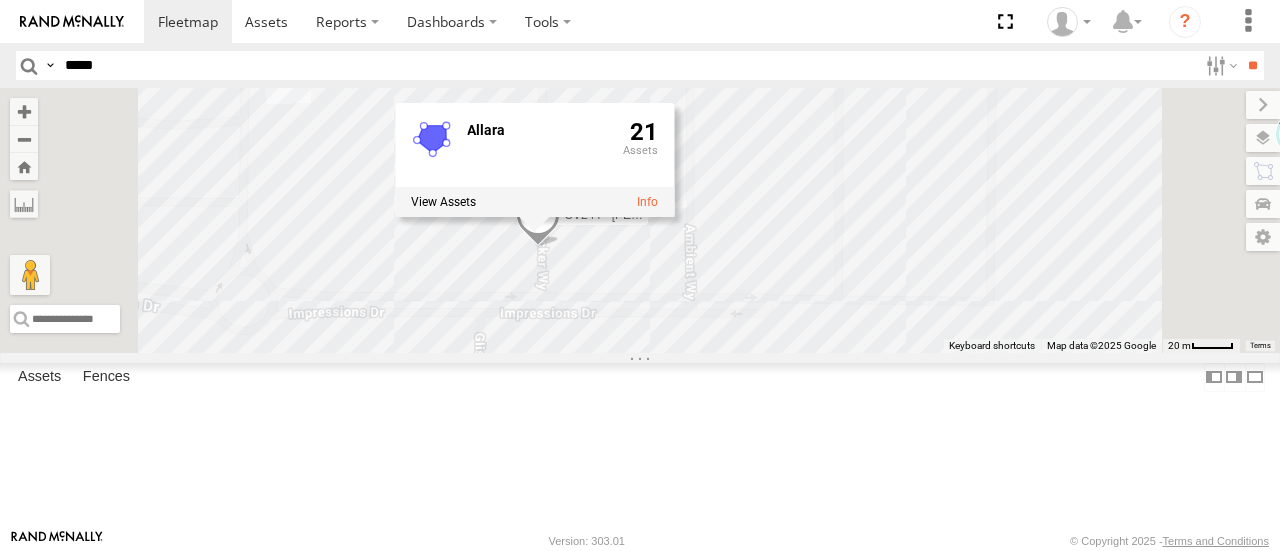 click on "Allara 21" at bounding box center [534, 160] 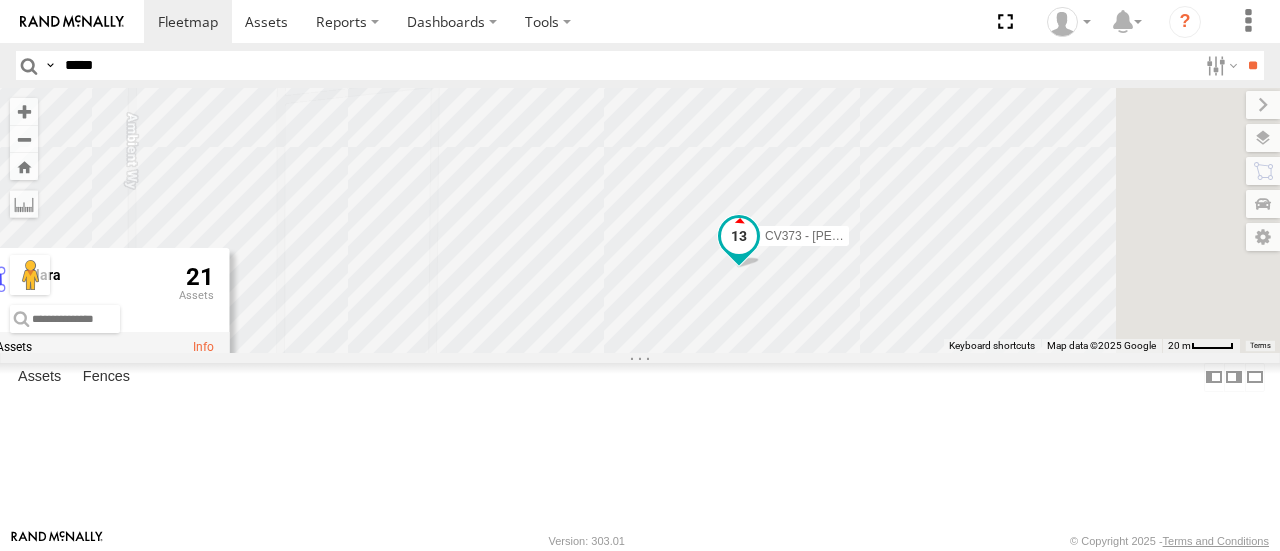 click at bounding box center (739, 237) 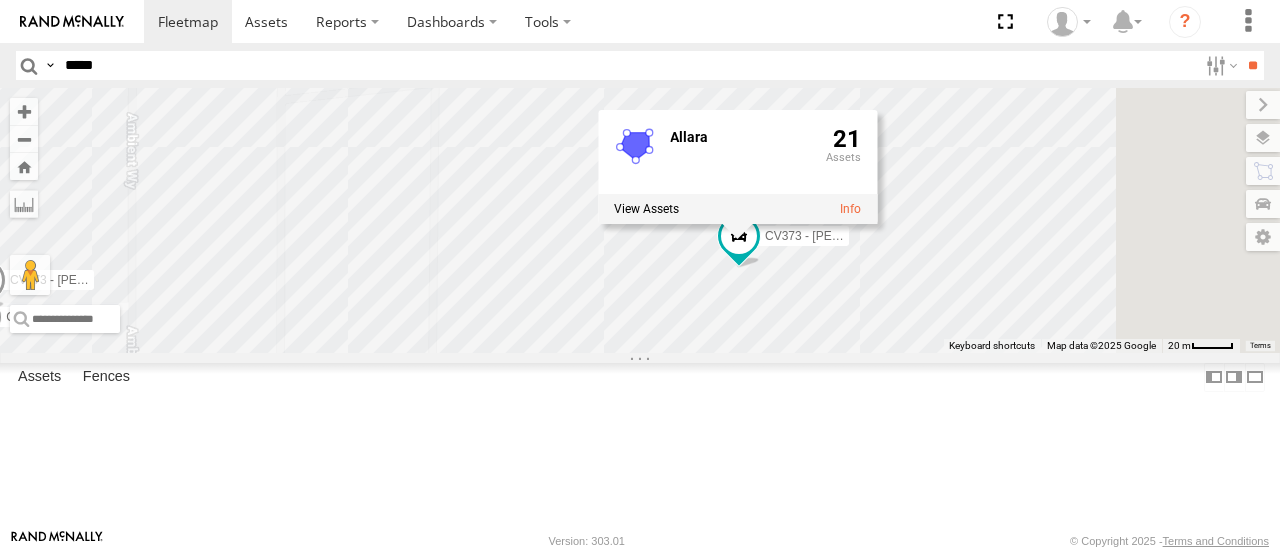 click on "CV354 - [PERSON_NAME] A SR017-637D CV387- [PERSON_NAME] CV278 - [PERSON_NAME] VR026 - Double Drum CV356 - [PERSON_NAME] WL170- [PERSON_NAME] WL184-[PERSON_NAME] EX104-35T- [PERSON_NAME] CV373 - [PERSON_NAME] EX114-14T- [PERSON_NAME] CV244 - [PERSON_NAME] CV273 - [PERSON_NAME] [PERSON_NAME] 21" at bounding box center [640, 220] 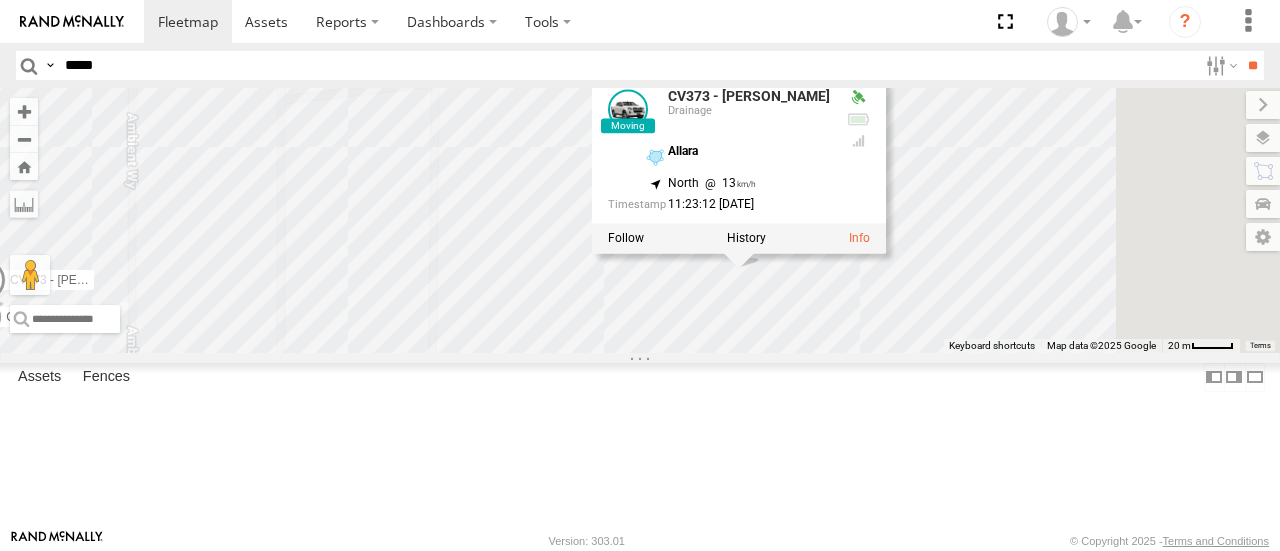click on "CV354 - [PERSON_NAME] A SR017-637D CV387- [PERSON_NAME] CV278 - [PERSON_NAME] VR026 - Double Drum CV356 - [PERSON_NAME] WL170- [PERSON_NAME] WL184-[PERSON_NAME] EX104-35T- [PERSON_NAME] CV373 - [PERSON_NAME] EX114-14T- [PERSON_NAME] CV244 - [PERSON_NAME] CV273 - [PERSON_NAME] CV373 - [PERSON_NAME] Drainage Allara -31.57441 ,  115.67028 North 13 11:23:12 [DATE]" at bounding box center [640, 220] 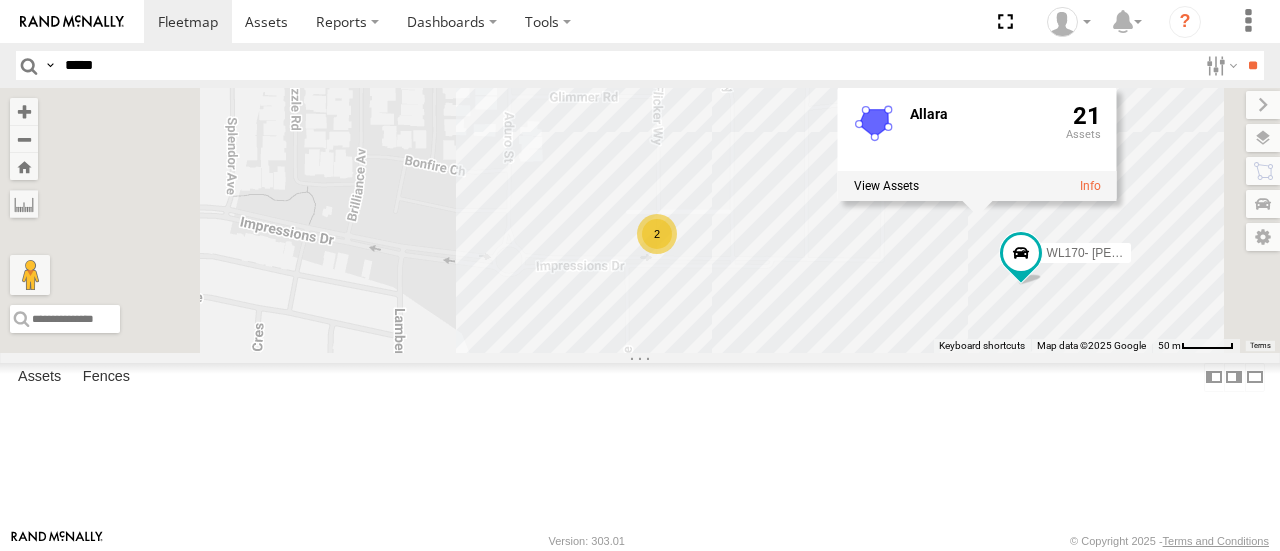 click on "*****" at bounding box center [627, 65] 